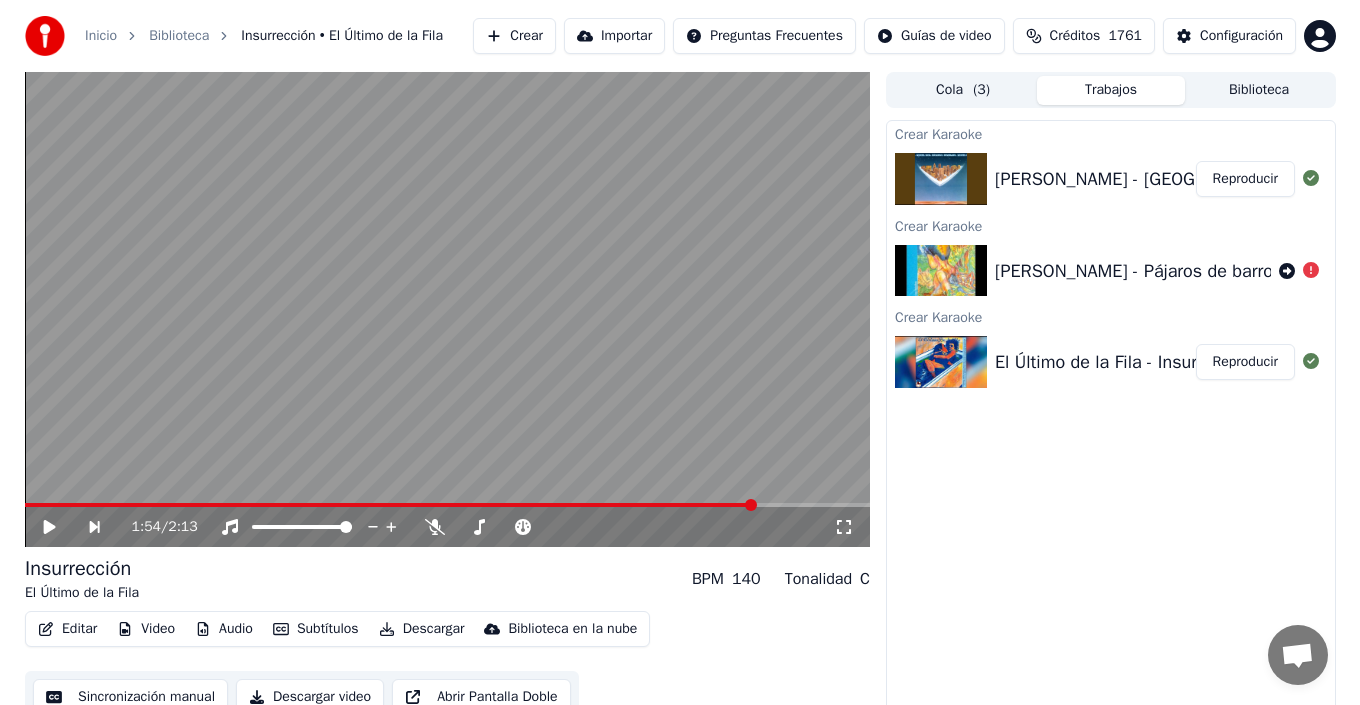 scroll, scrollTop: 0, scrollLeft: 0, axis: both 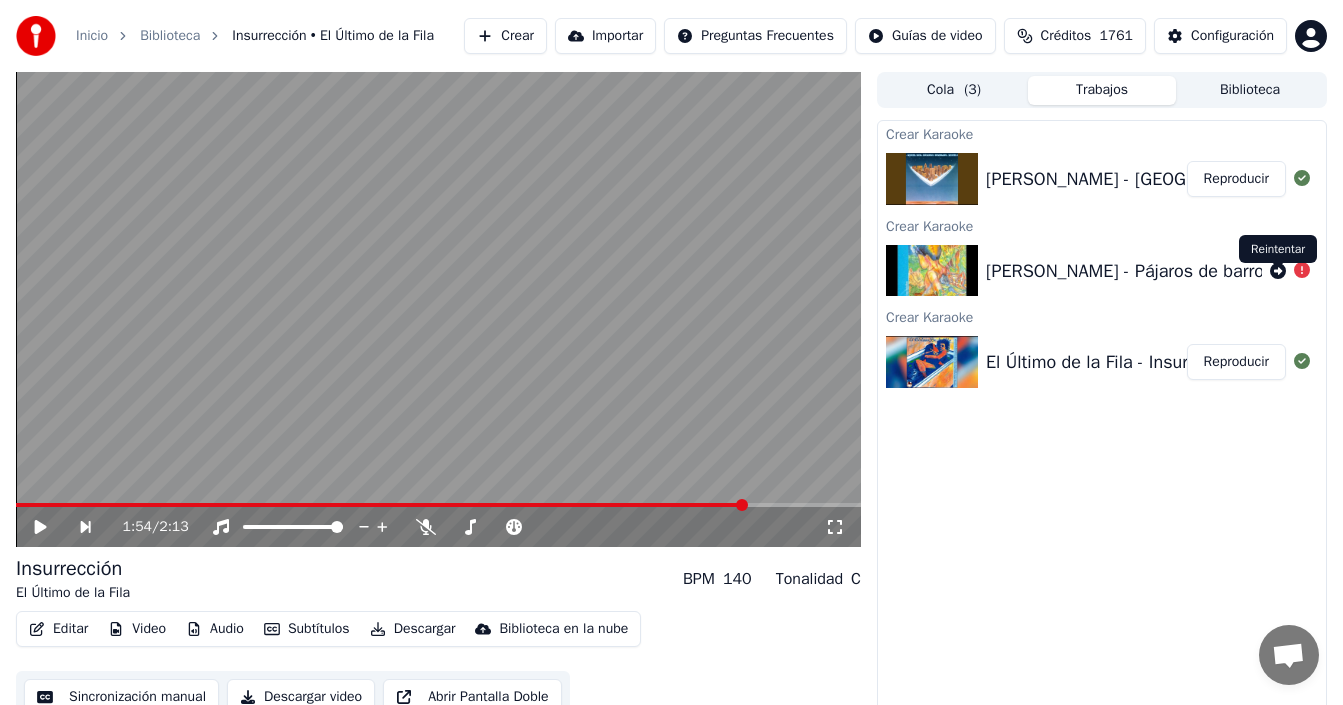 click 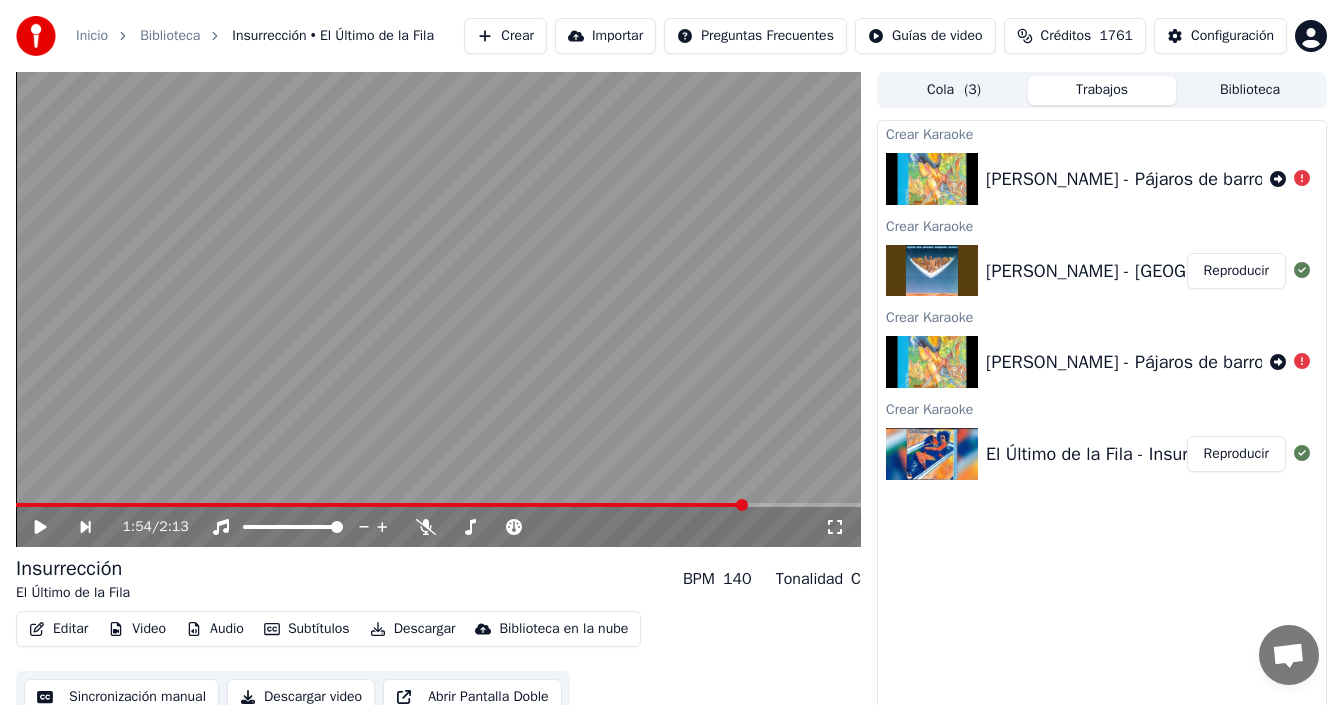 click on "Crear Karaoke [PERSON_NAME] - Pájaros de barro Crear Karaoke [PERSON_NAME] - Santa [DATE] Reproducir Crear Karaoke [PERSON_NAME] - Pájaros de barro Crear Karaoke El Último de la Fila - Insurrección - Remaster 2008 Reproducir" at bounding box center [1102, 419] 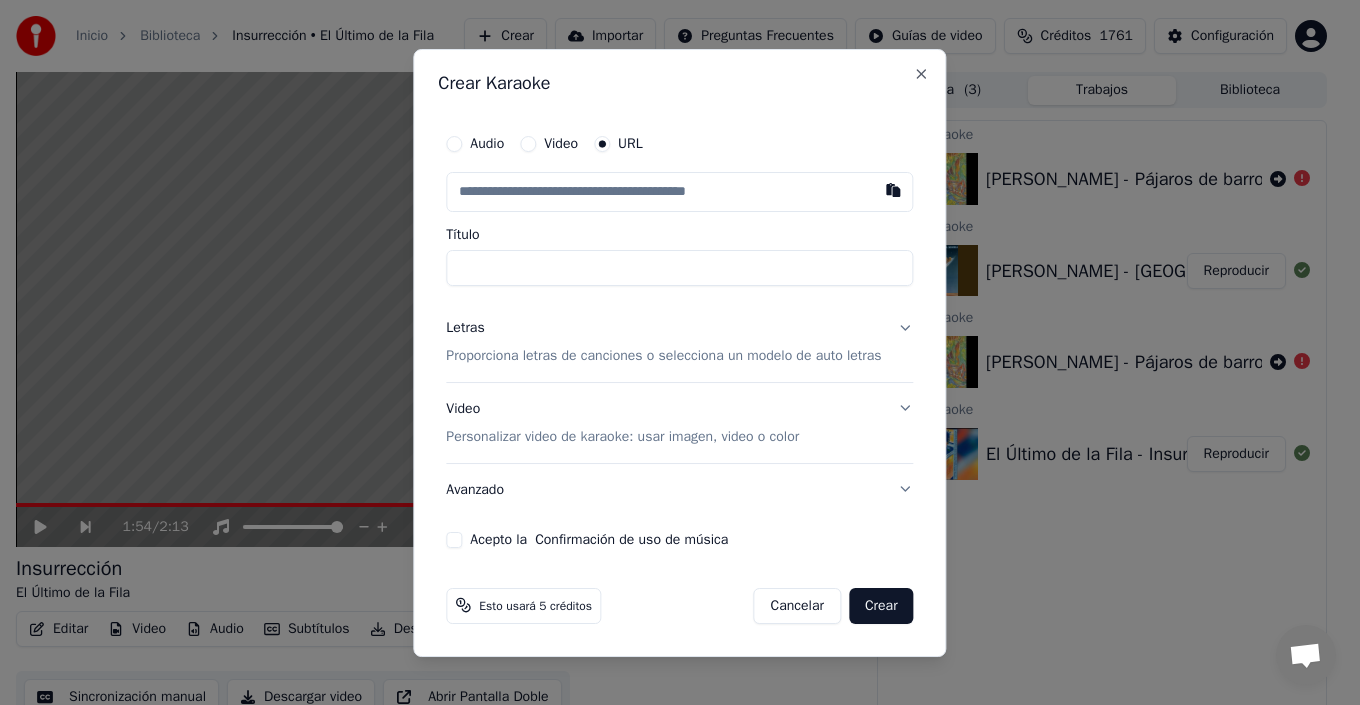 click on "Audio" at bounding box center (487, 144) 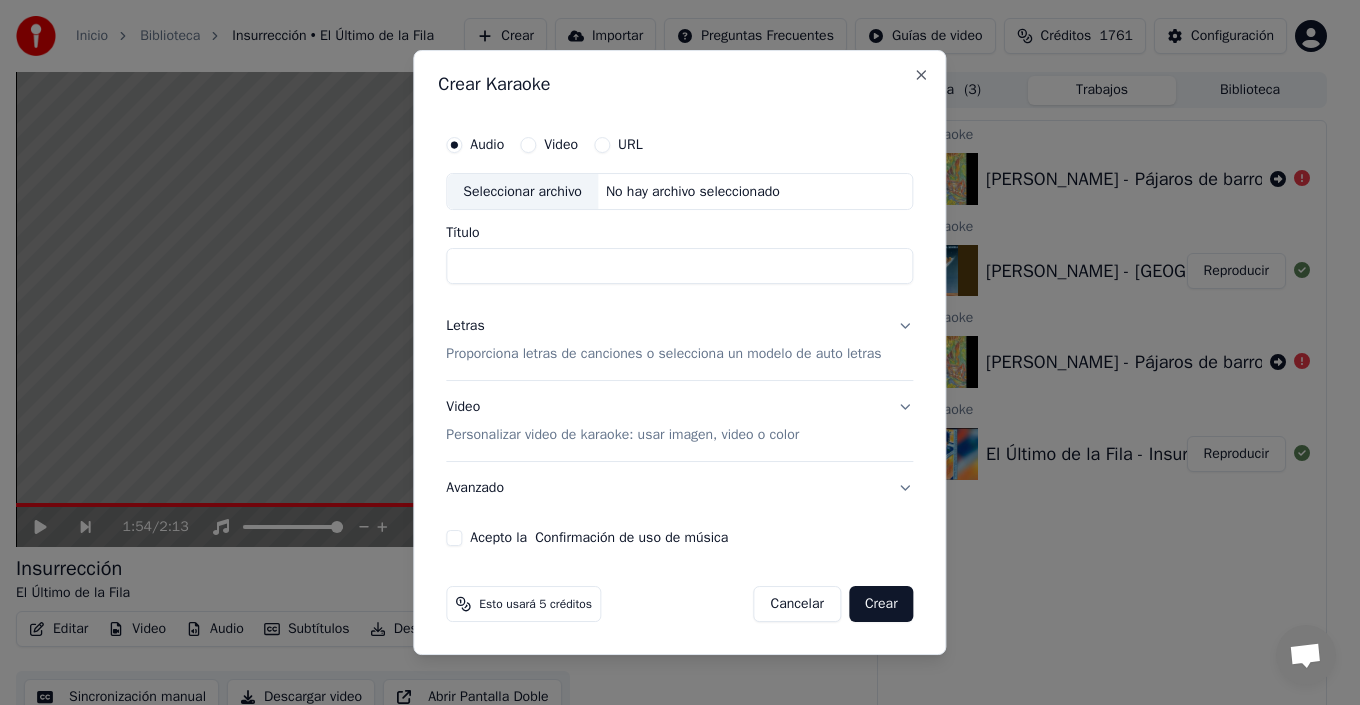 click on "Seleccionar archivo" at bounding box center (522, 192) 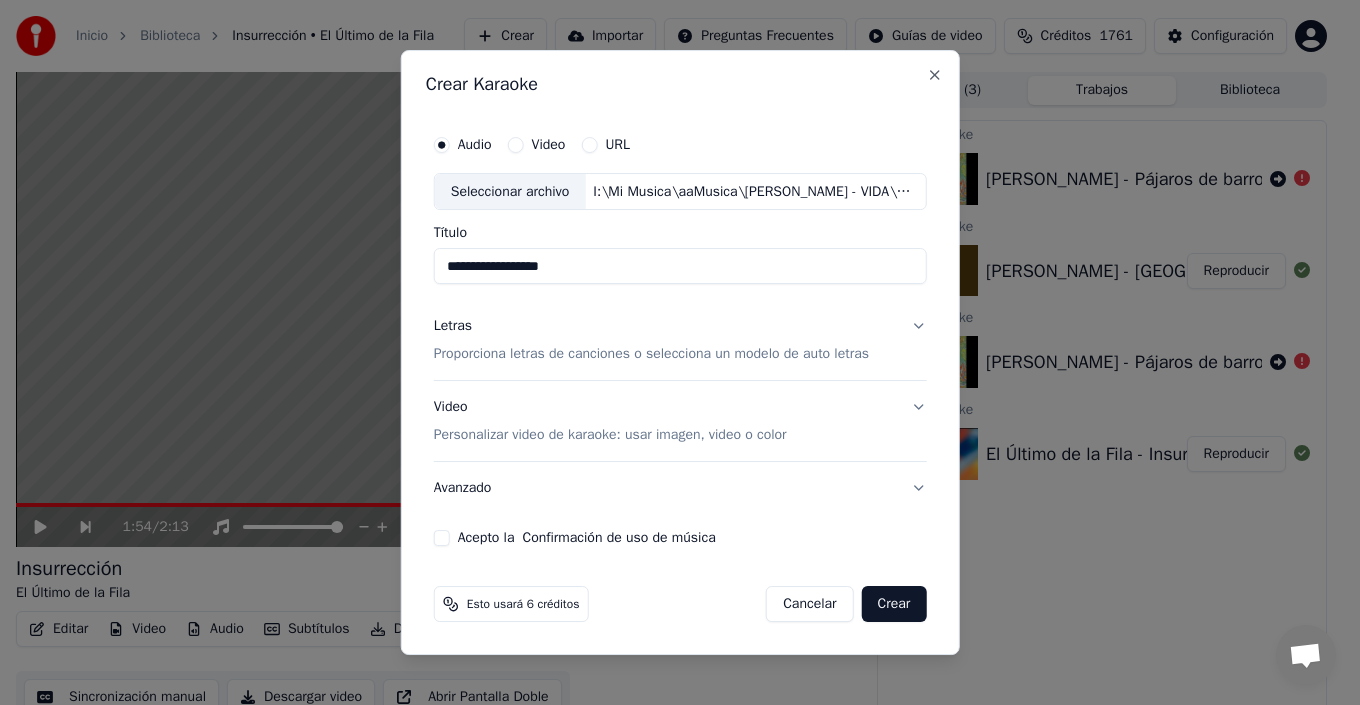 drag, startPoint x: 463, startPoint y: 265, endPoint x: 435, endPoint y: 265, distance: 28 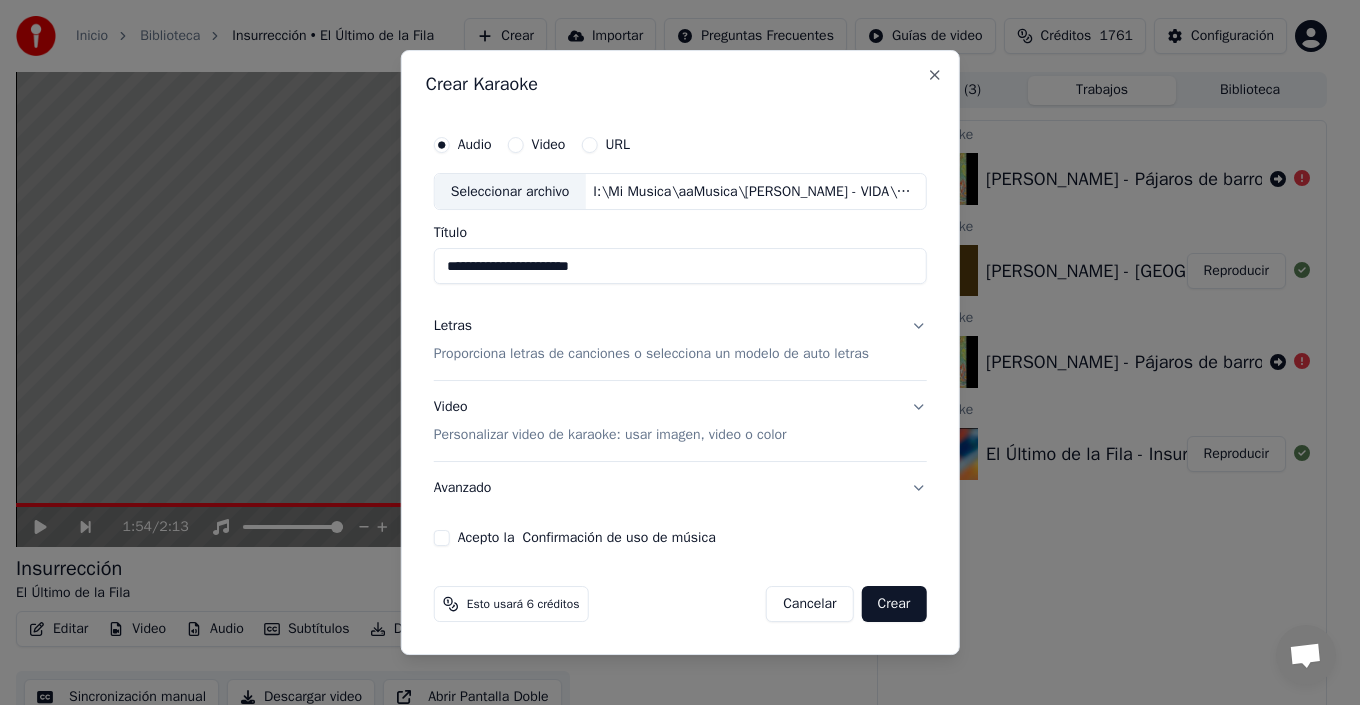 click on "**********" at bounding box center [680, 267] 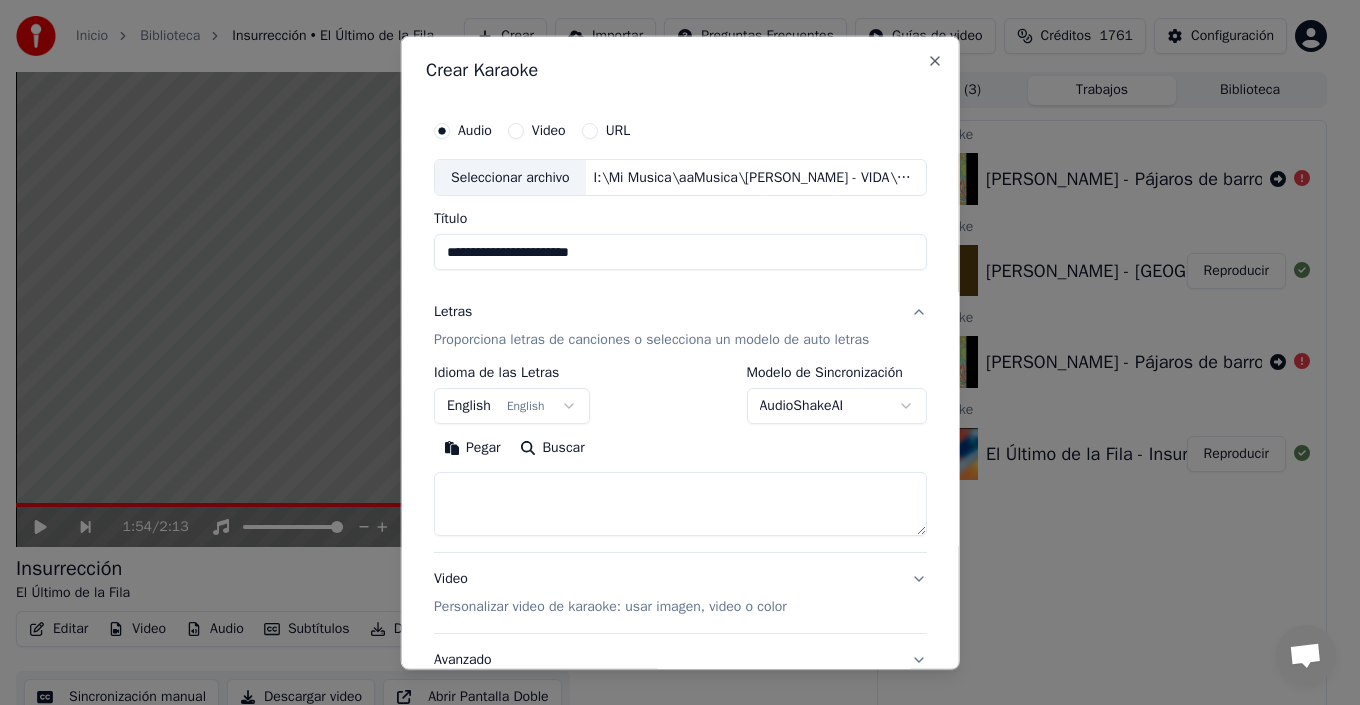 click on "Letras" at bounding box center (453, 312) 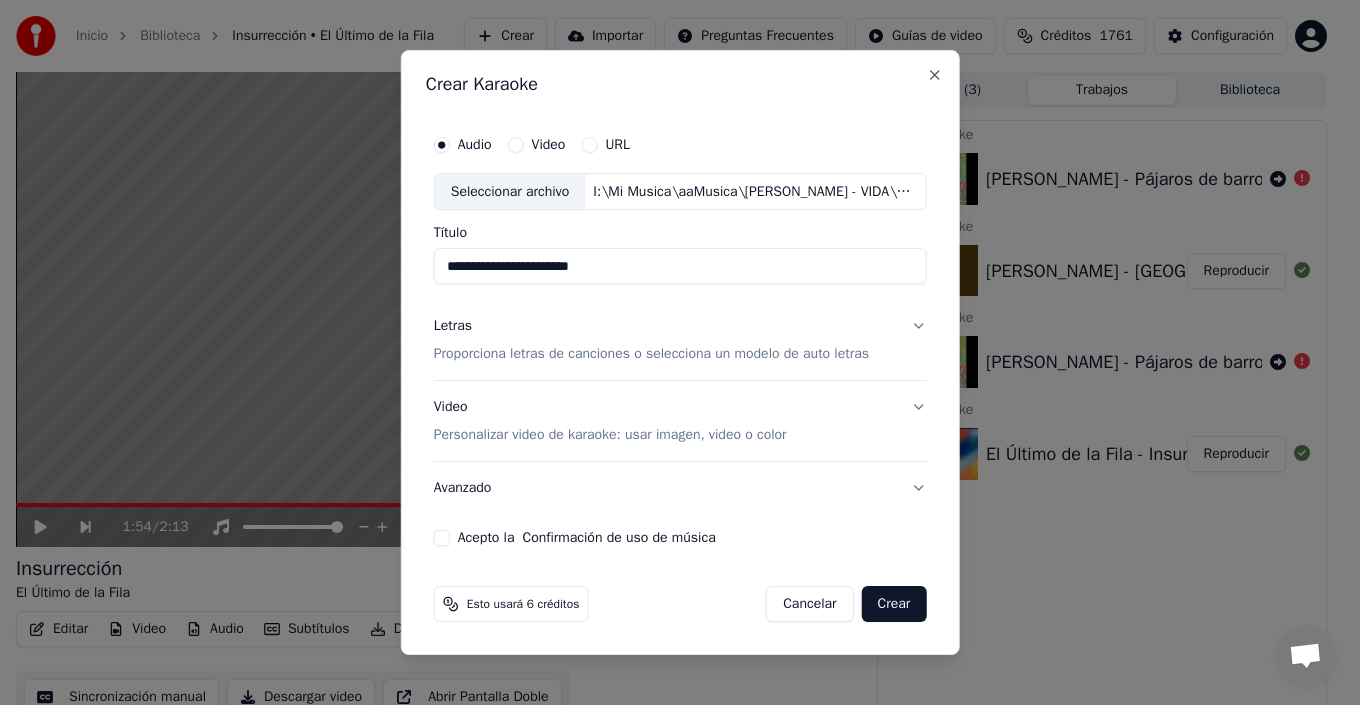 click on "Letras" at bounding box center [453, 327] 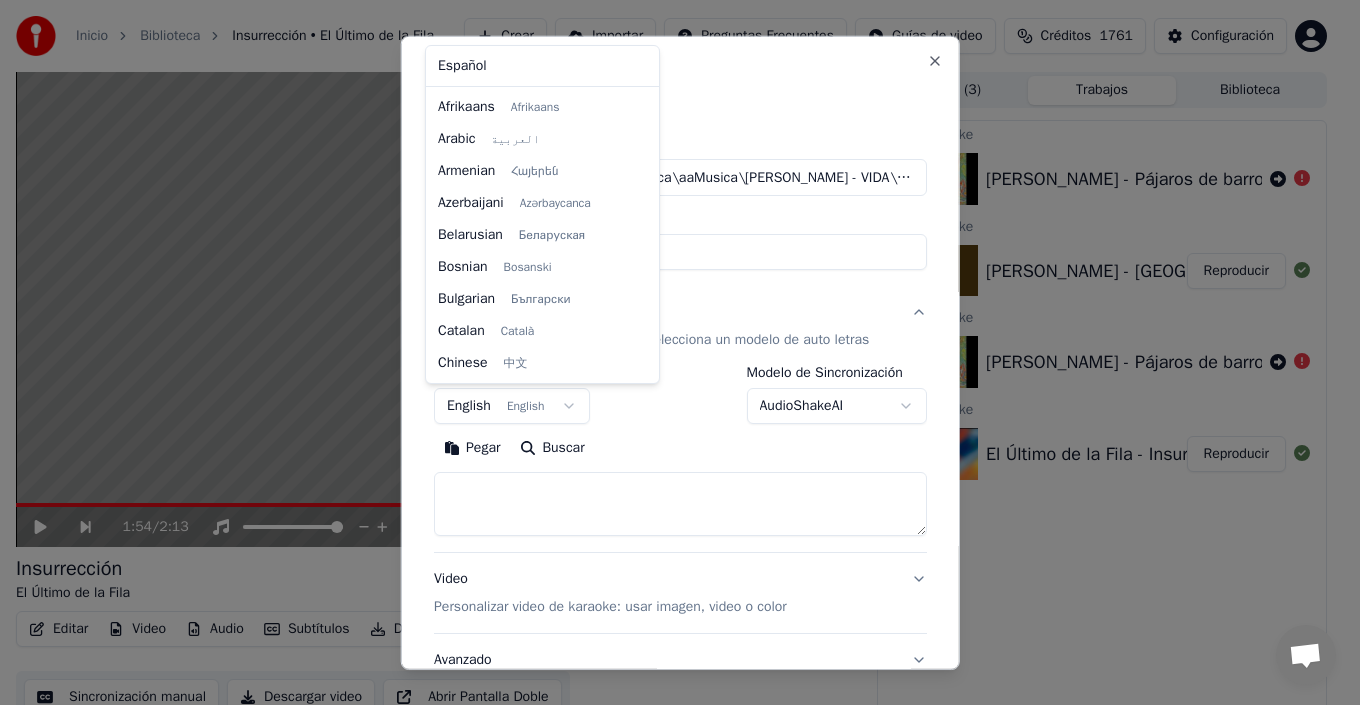 click on "Inicio Biblioteca Insurrección • El Último de la Fila Crear Importar Preguntas Frecuentes Guías de video Créditos 1761 Configuración 1:54  /  2:13 Insurrección El Último de la Fila BPM 140 Tonalidad C Editar Video Audio Subtítulos Descargar Biblioteca en la nube Sincronización manual Descargar video Abrir Pantalla Doble Cola ( 3 ) Trabajos Biblioteca Crear Karaoke [PERSON_NAME] - Pájaros de barro Crear Karaoke [PERSON_NAME] - Santa [DATE] Reproducir Crear Karaoke [PERSON_NAME] - Pájaros de barro Crear Karaoke El Último de la Fila - Insurrección - Remaster 2008 Reproducir Conversación [PERSON_NAME] ¿Tienes alguna pregunta? ¡Hablemos! No estamos disponibles en estos momentos Red fuera de línea. Reconectando... Por ahora no se pueden recibir ni enviar mensajes. Youka Desktop ¡Hola! ¿En qué te puedo ayudar?  [PERSON_NAME][DATE] porque notengo creditos [DATE] Enviar un archivo No estamos en línea en este momento. Te contactaremos por correo electrónico. Insertar un emoji Enviar un archivo We run on" at bounding box center (671, 352) 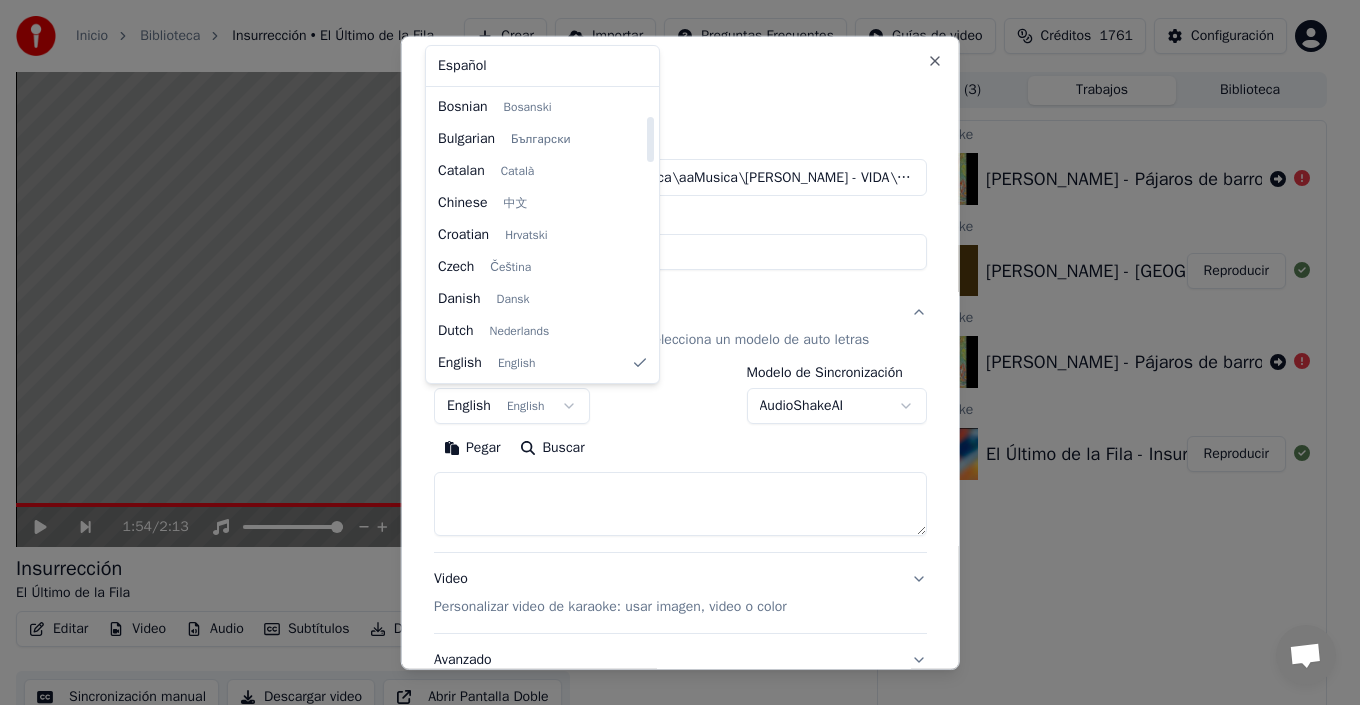 select on "**" 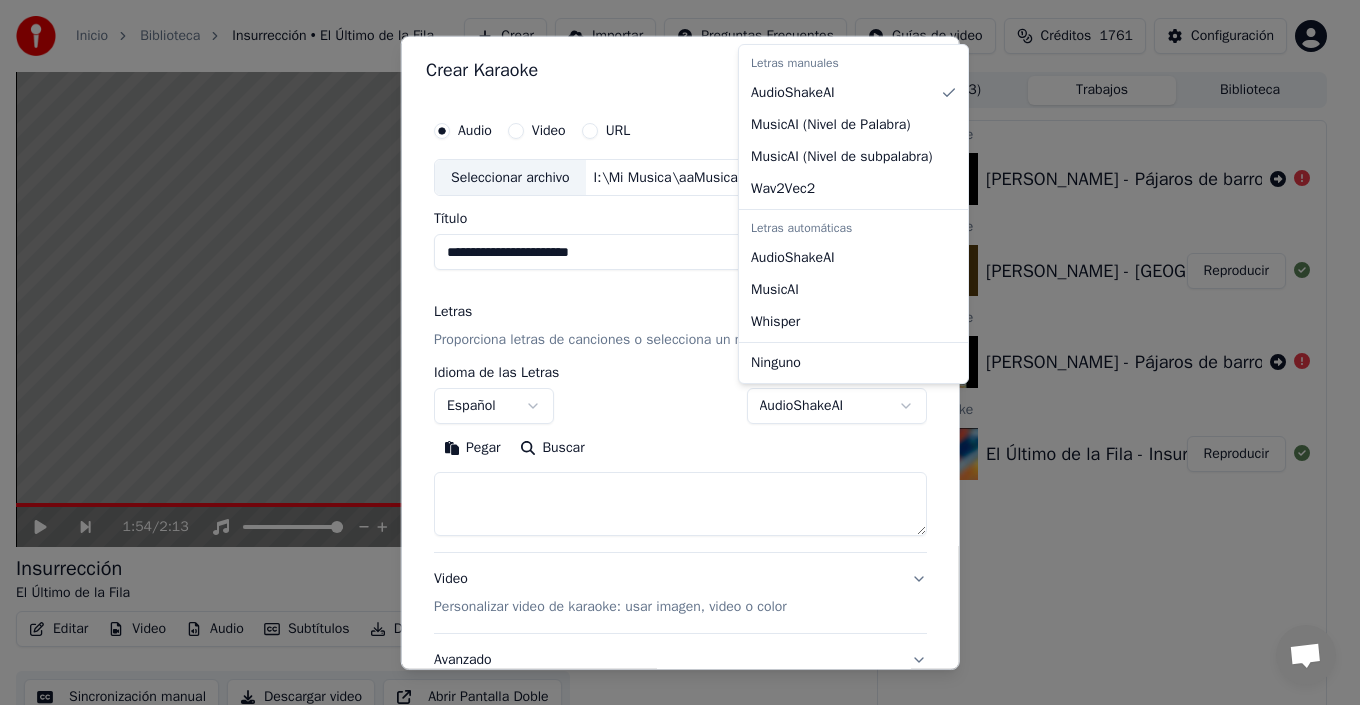 click on "Inicio Biblioteca Insurrección • El Último de la Fila Crear Importar Preguntas Frecuentes Guías de video Créditos 1761 Configuración 1:54  /  2:13 Insurrección El Último de la Fila BPM 140 Tonalidad C Editar Video Audio Subtítulos Descargar Biblioteca en la nube Sincronización manual Descargar video Abrir Pantalla Doble Cola ( 3 ) Trabajos Biblioteca Crear Karaoke [PERSON_NAME] - Pájaros de barro Crear Karaoke [PERSON_NAME] - Santa [DATE] Reproducir Crear Karaoke [PERSON_NAME] - Pájaros de barro Crear Karaoke El Último de la Fila - Insurrección - Remaster 2008 Reproducir Conversación [PERSON_NAME] ¿Tienes alguna pregunta? ¡Hablemos! No estamos disponibles en estos momentos Red fuera de línea. Reconectando... Por ahora no se pueden recibir ni enviar mensajes. Youka Desktop ¡Hola! ¿En qué te puedo ayudar?  [PERSON_NAME][DATE] porque notengo creditos [DATE] Enviar un archivo No estamos en línea en este momento. Te contactaremos por correo electrónico. Insertar un emoji Enviar un archivo We run on" at bounding box center [671, 352] 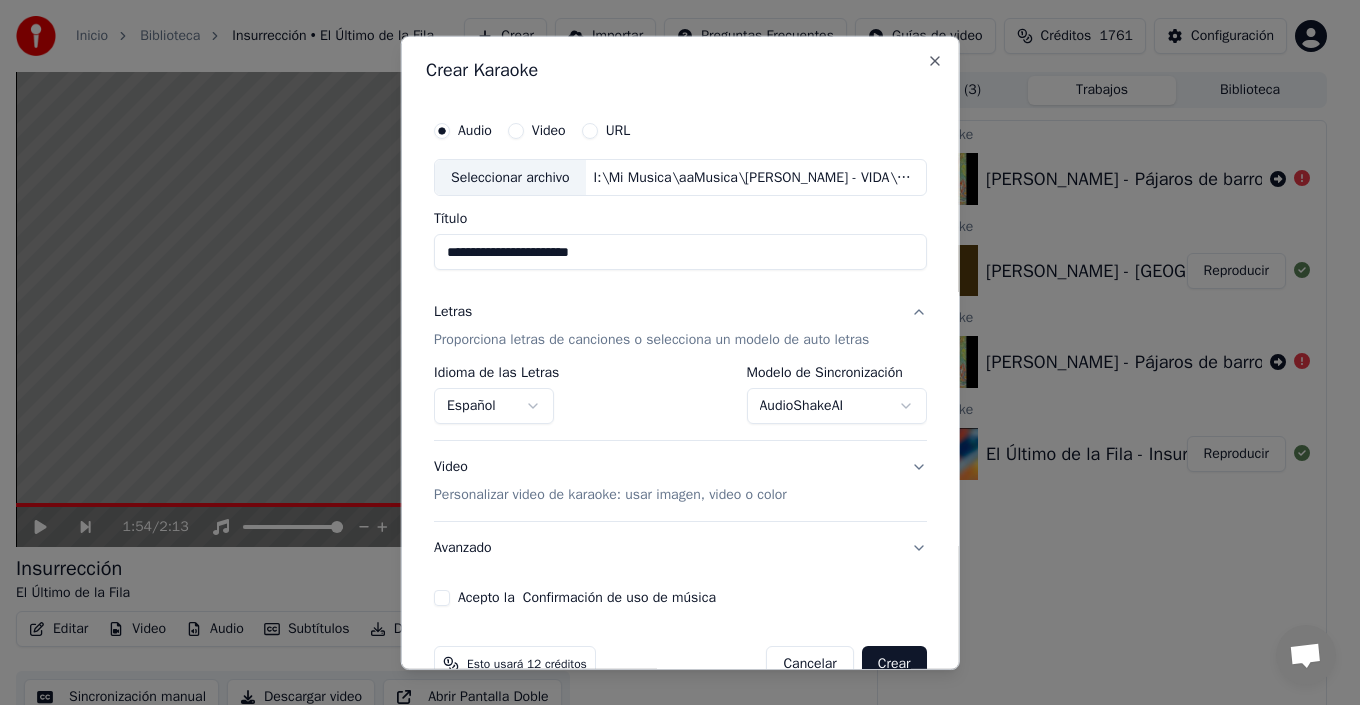 click on "Video Personalizar video de karaoke: usar imagen, video o color" at bounding box center [680, 481] 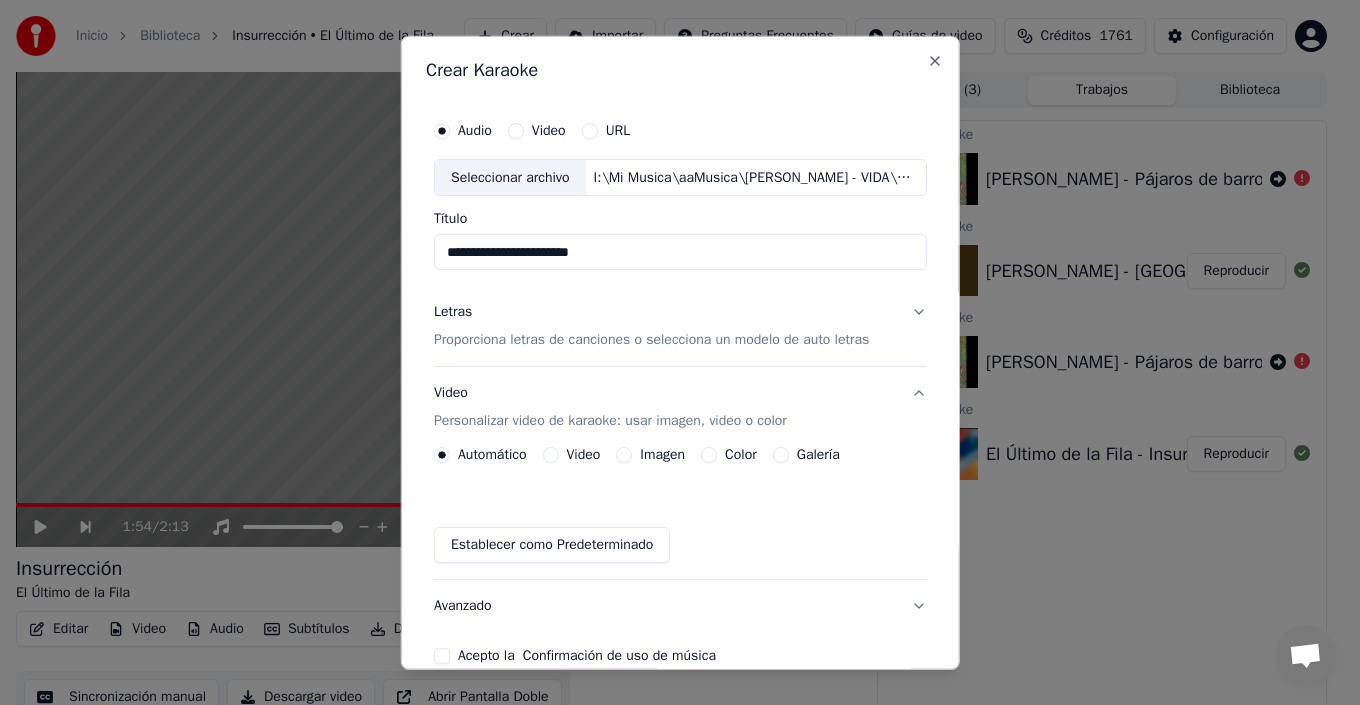 click on "Galería" at bounding box center (817, 455) 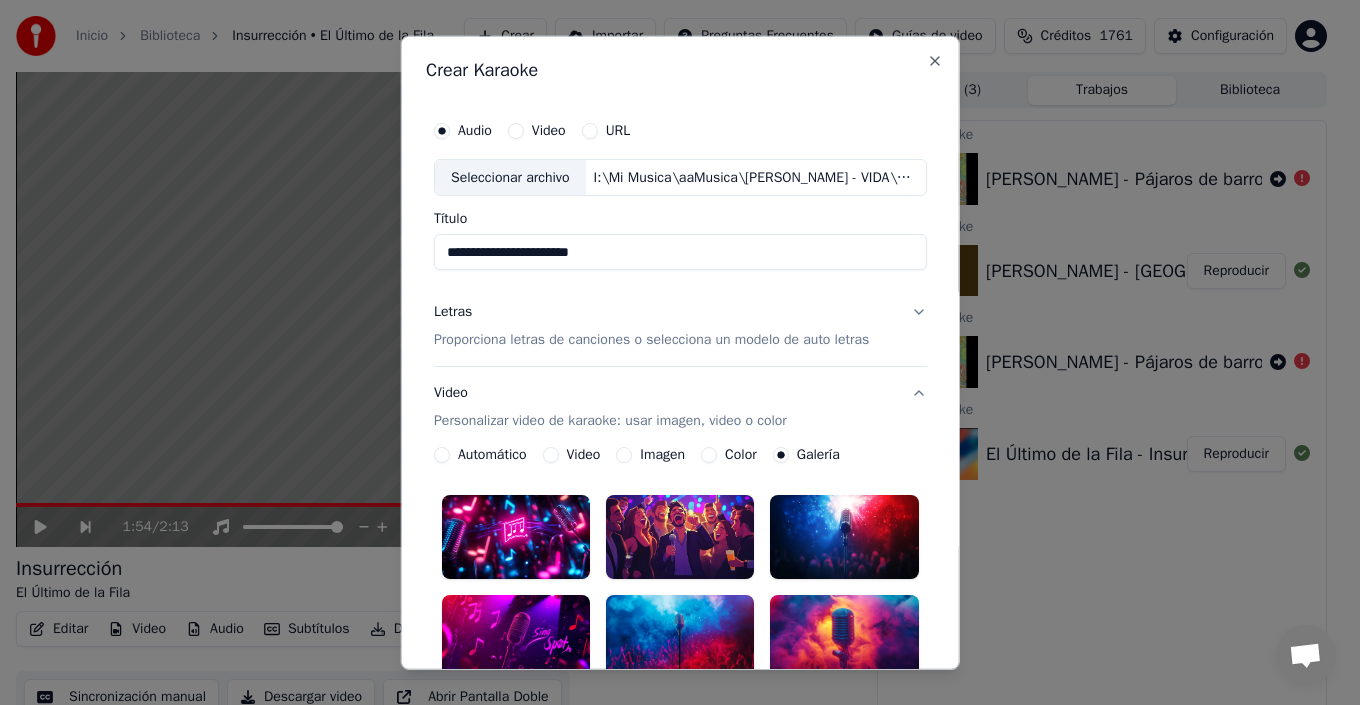 click at bounding box center (844, 536) 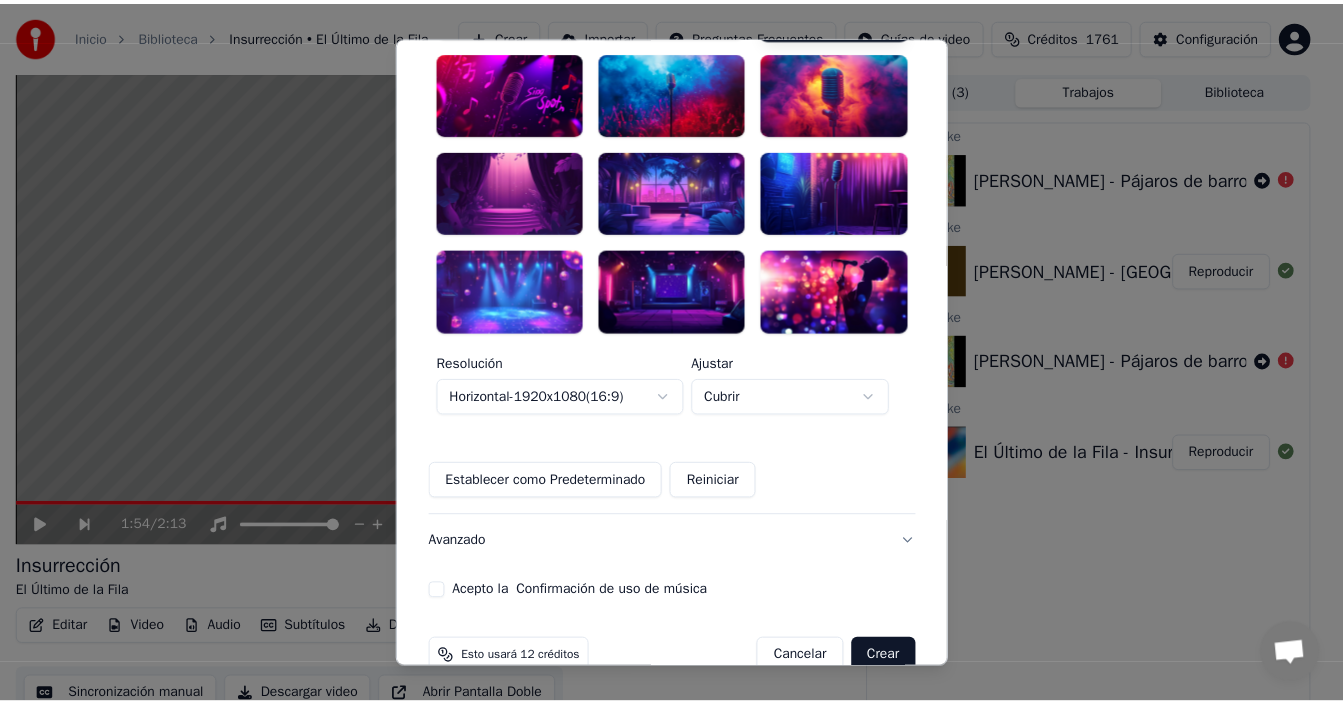scroll, scrollTop: 583, scrollLeft: 0, axis: vertical 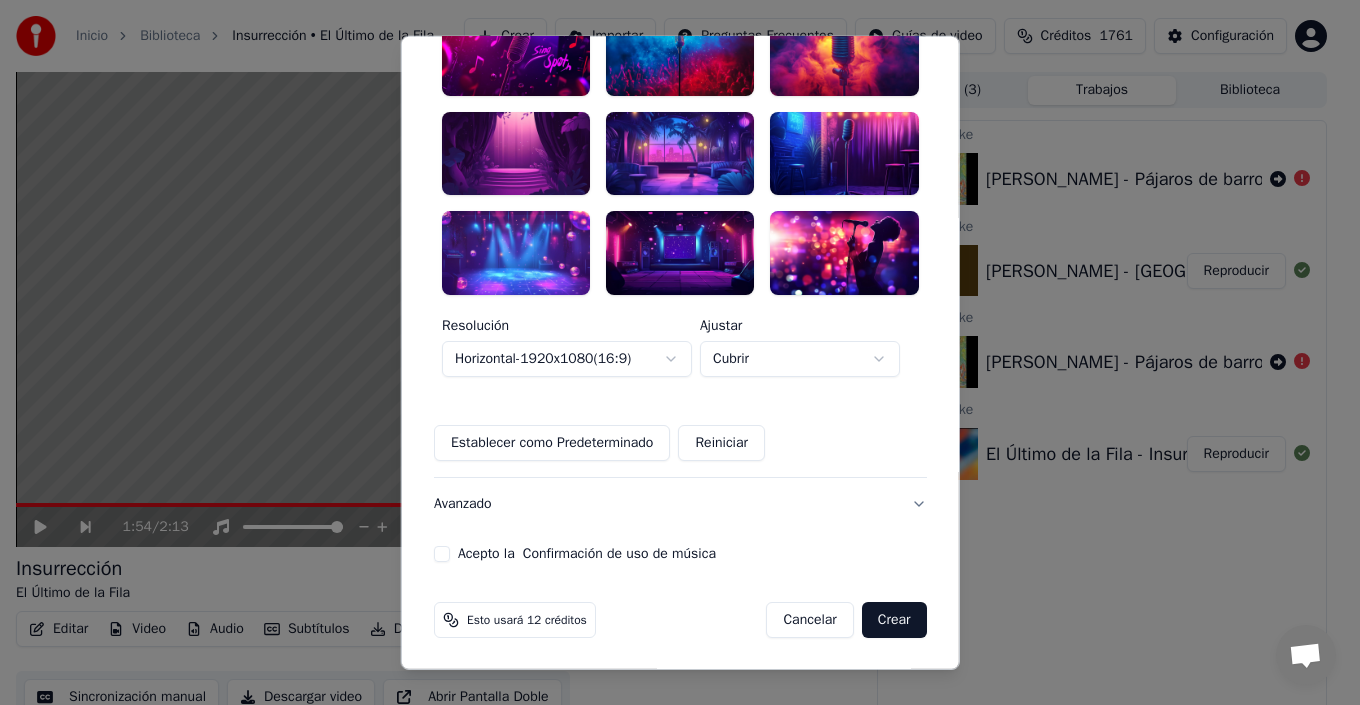click on "Acepto la   Confirmación de uso de música" at bounding box center [442, 554] 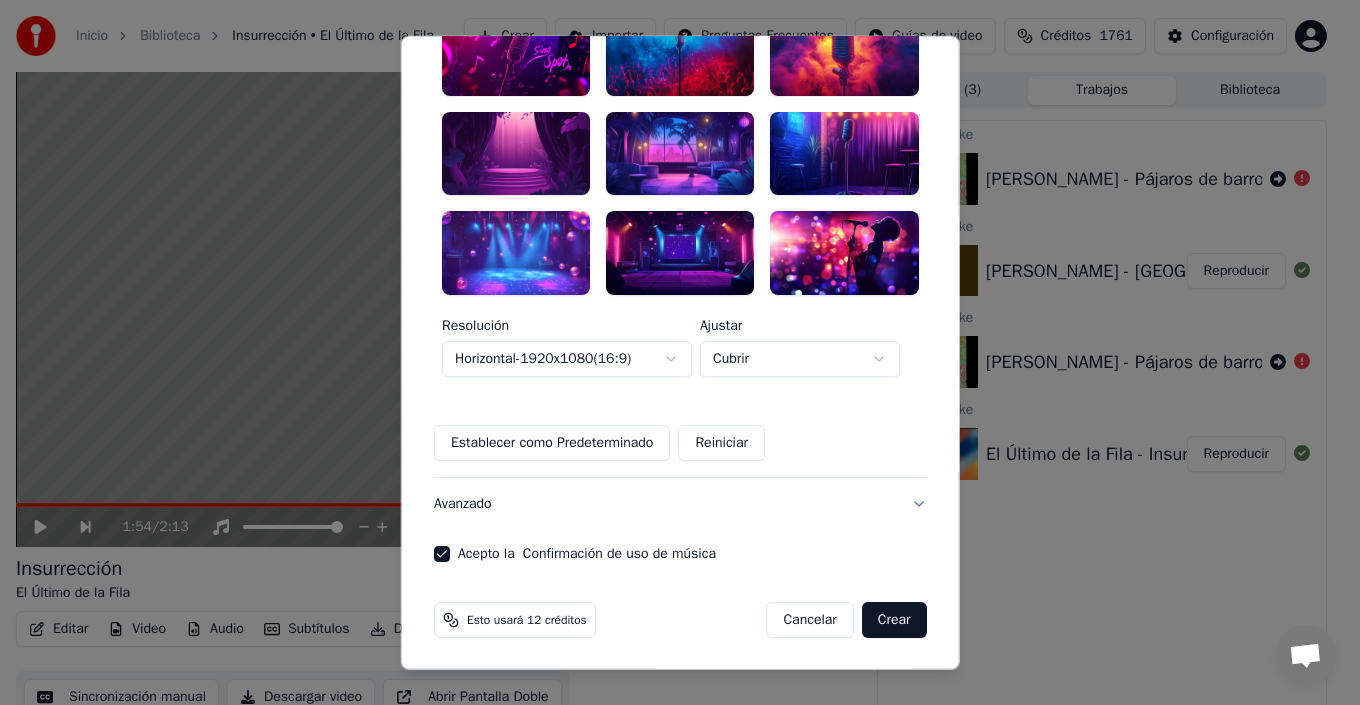 click on "Crear" at bounding box center (894, 620) 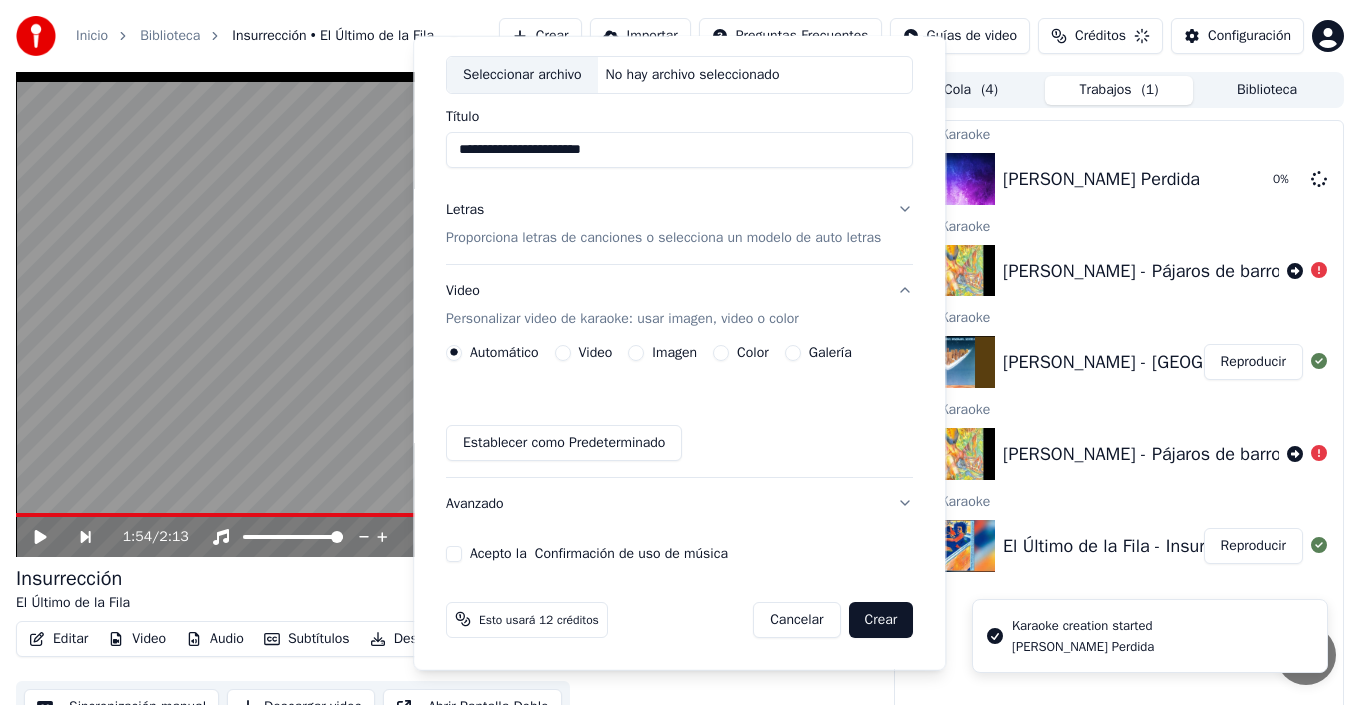 type 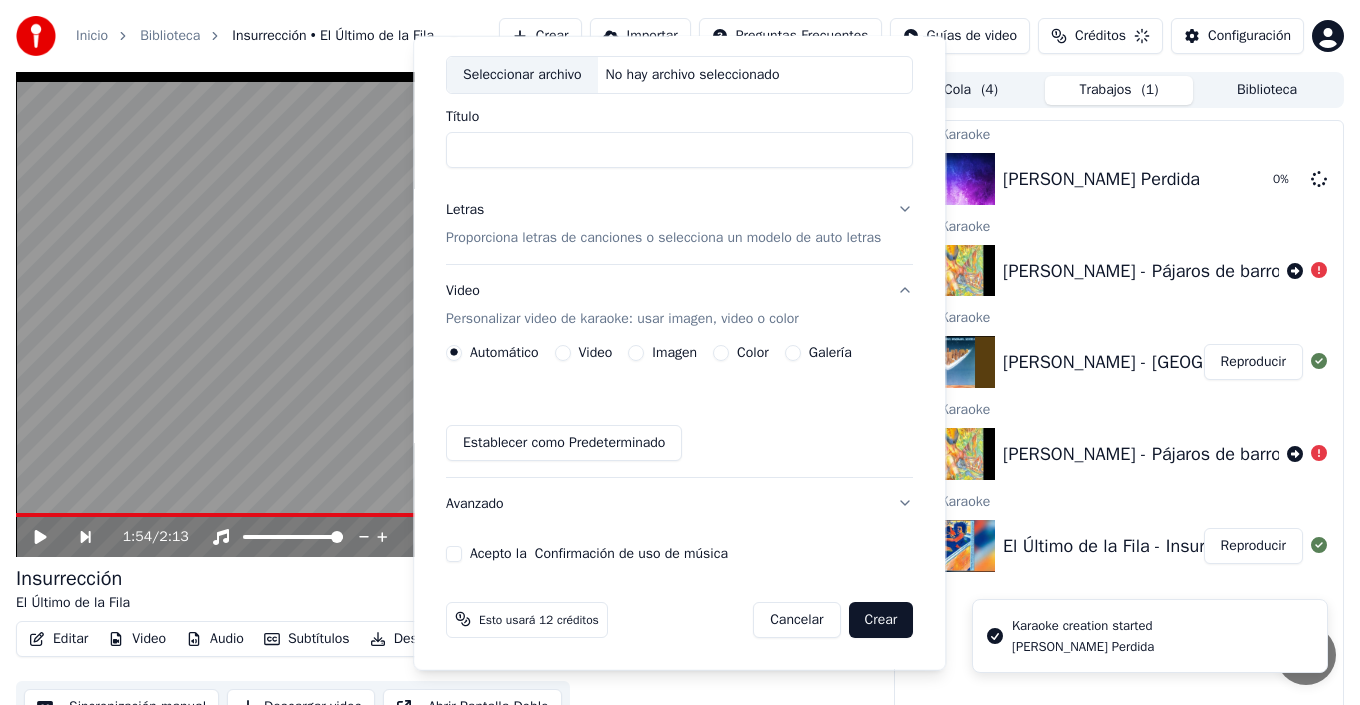 scroll, scrollTop: 103, scrollLeft: 0, axis: vertical 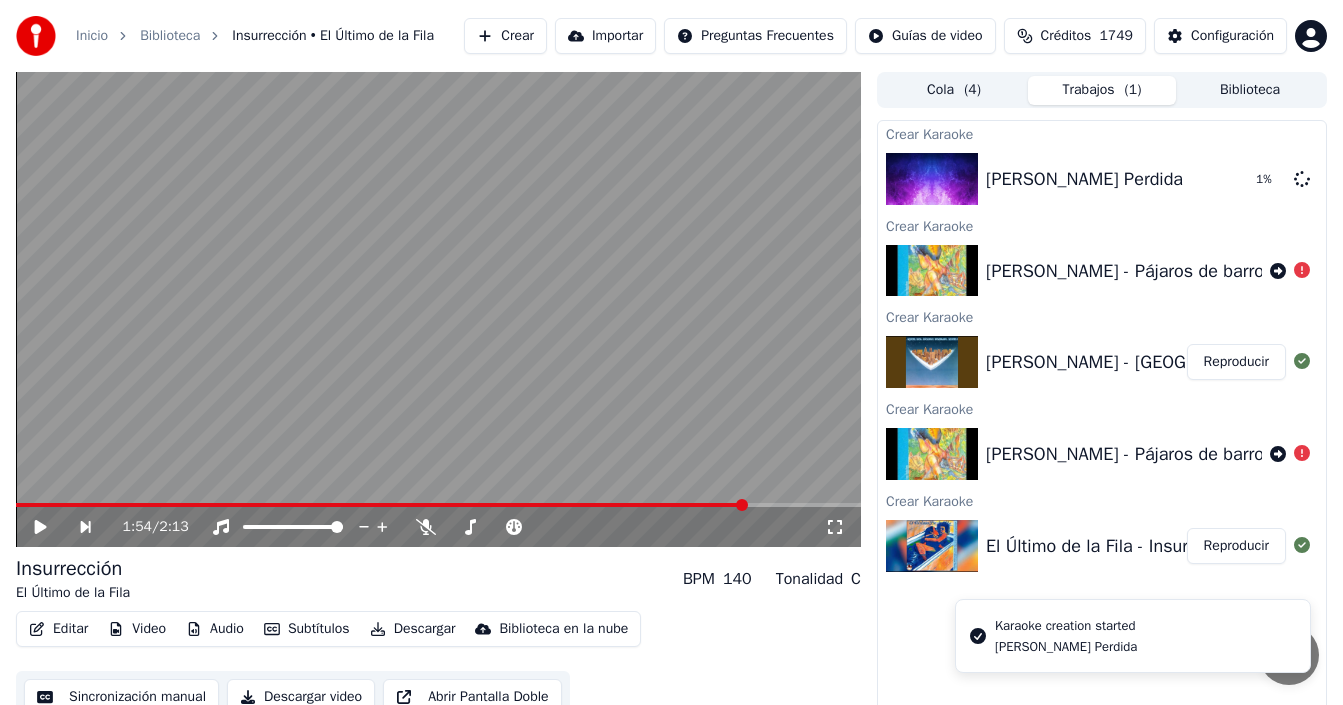 click on "Crear" at bounding box center (505, 36) 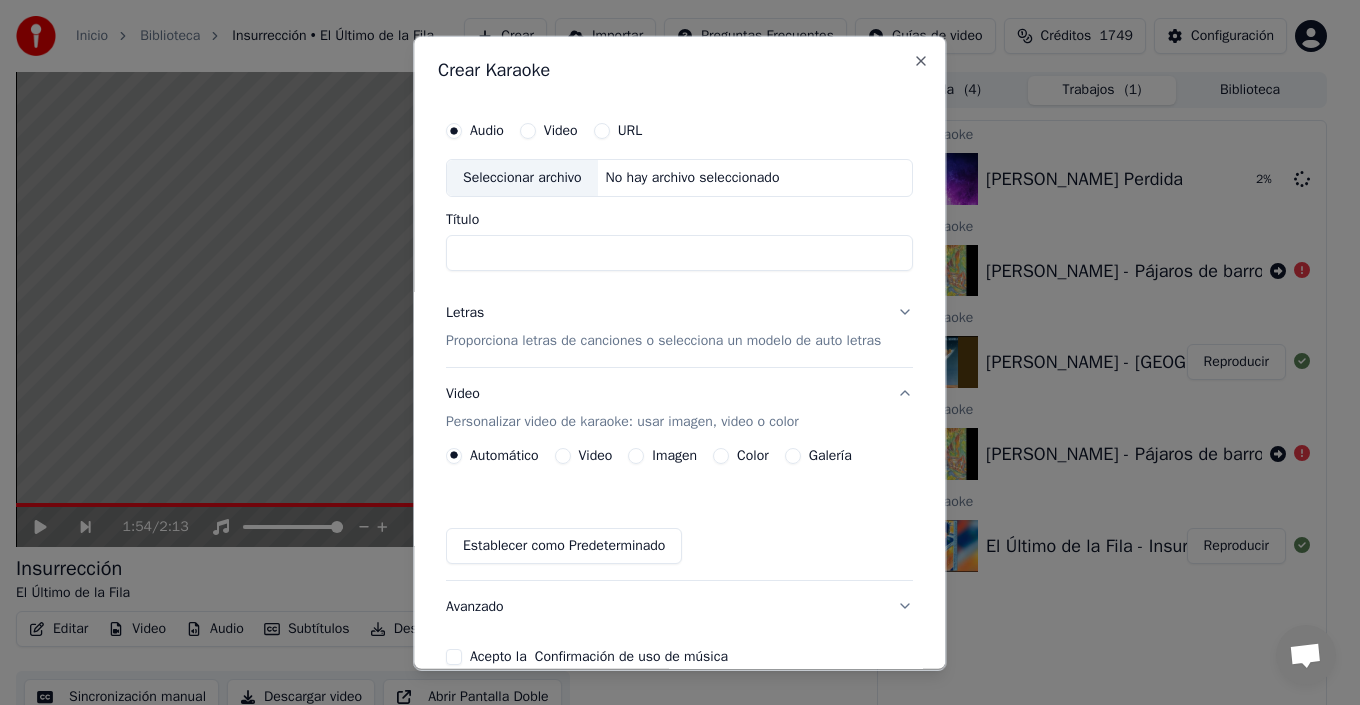 click on "Seleccionar archivo" at bounding box center [522, 177] 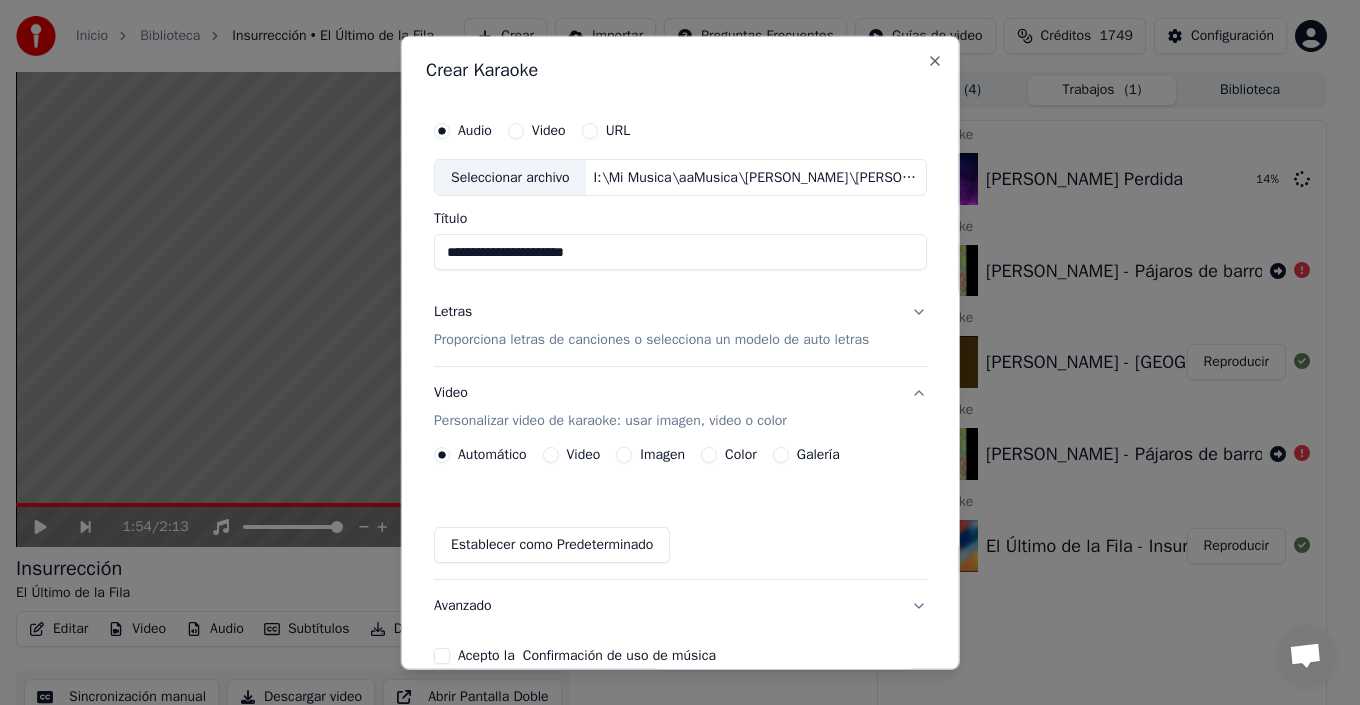 drag, startPoint x: 452, startPoint y: 252, endPoint x: 389, endPoint y: 252, distance: 63 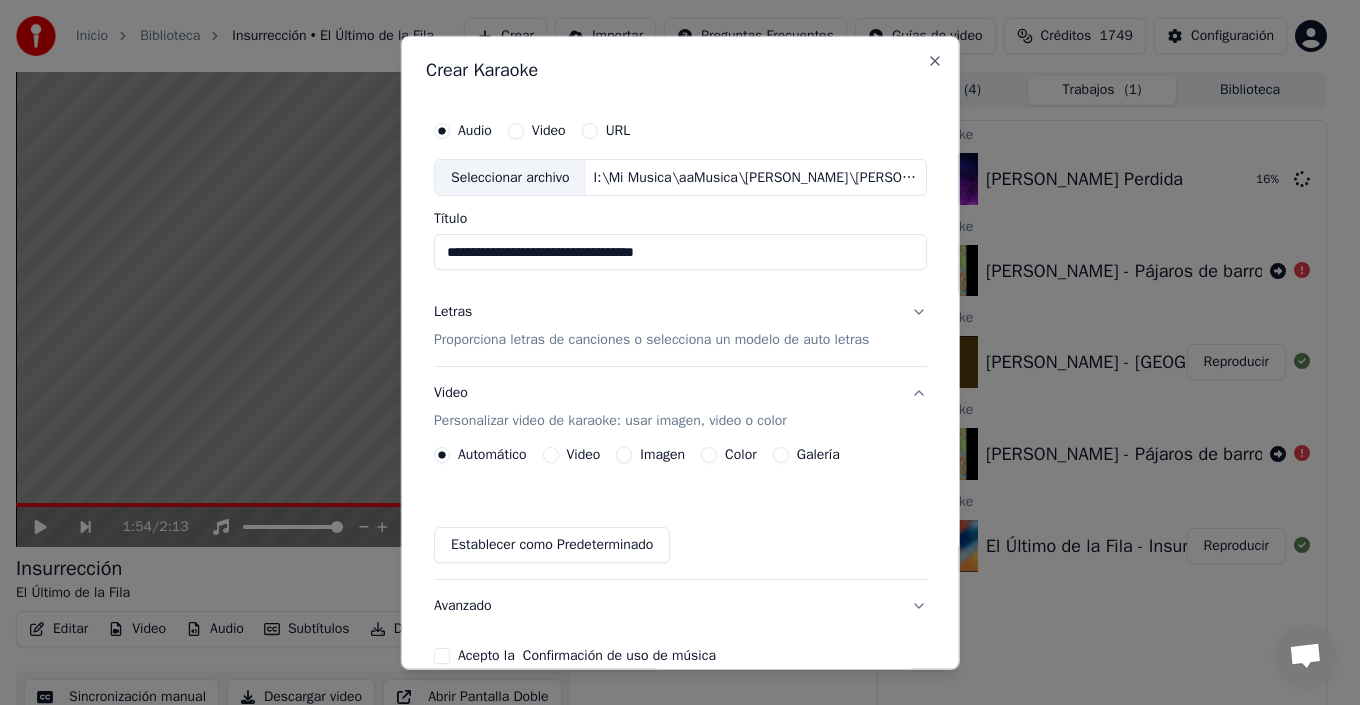 click on "**********" at bounding box center (680, 252) 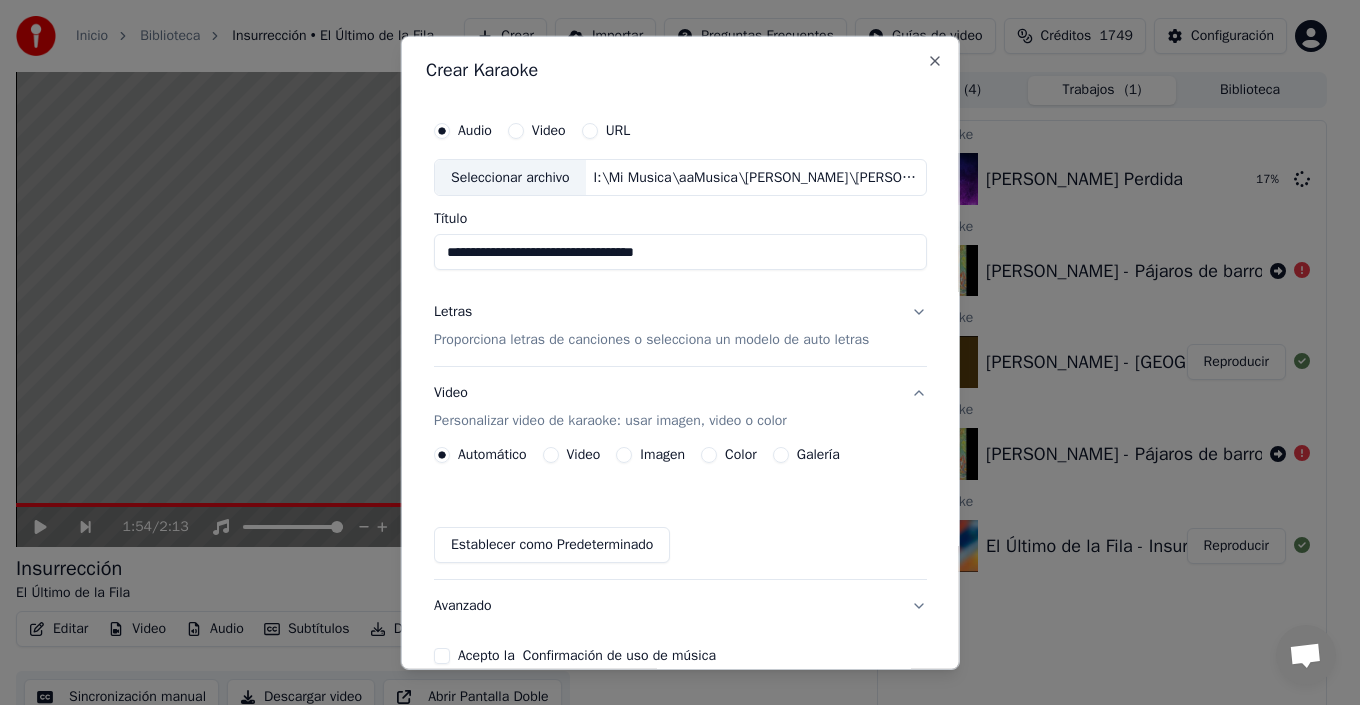 type on "**********" 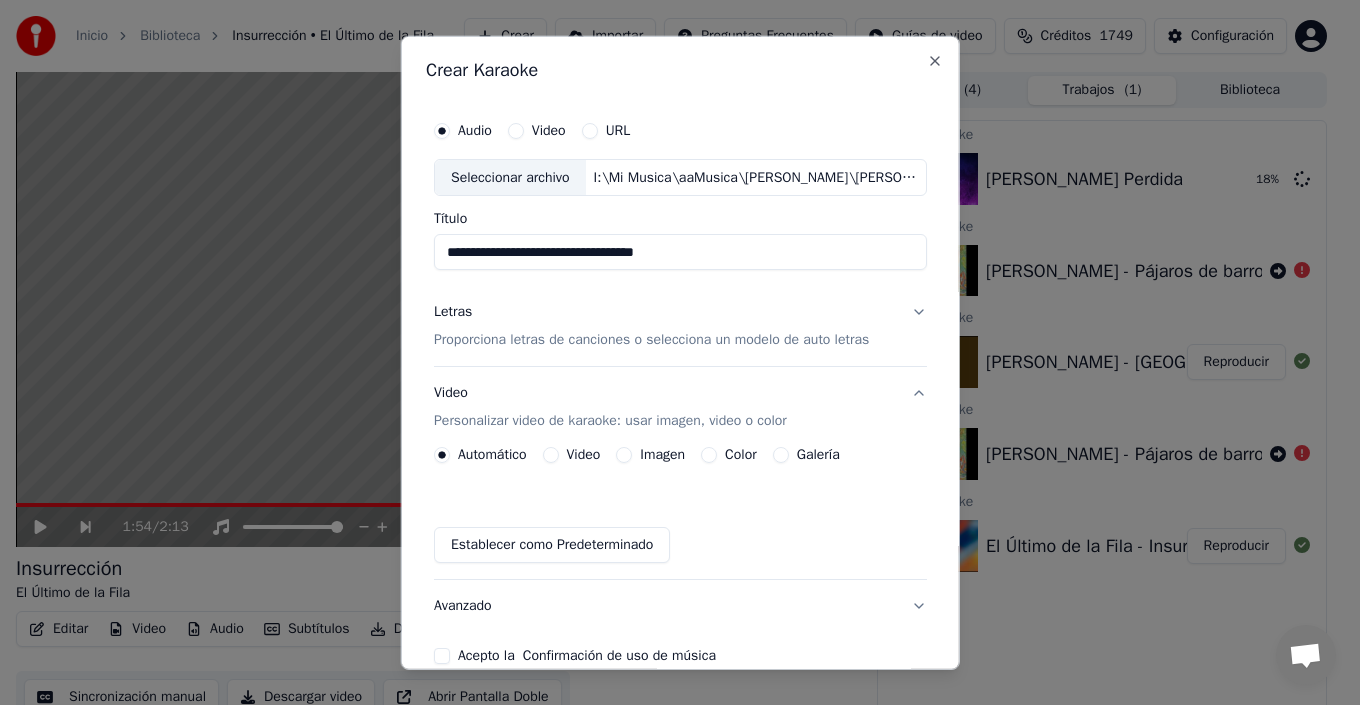 click on "Proporciona letras de canciones o selecciona un modelo de auto letras" at bounding box center (651, 340) 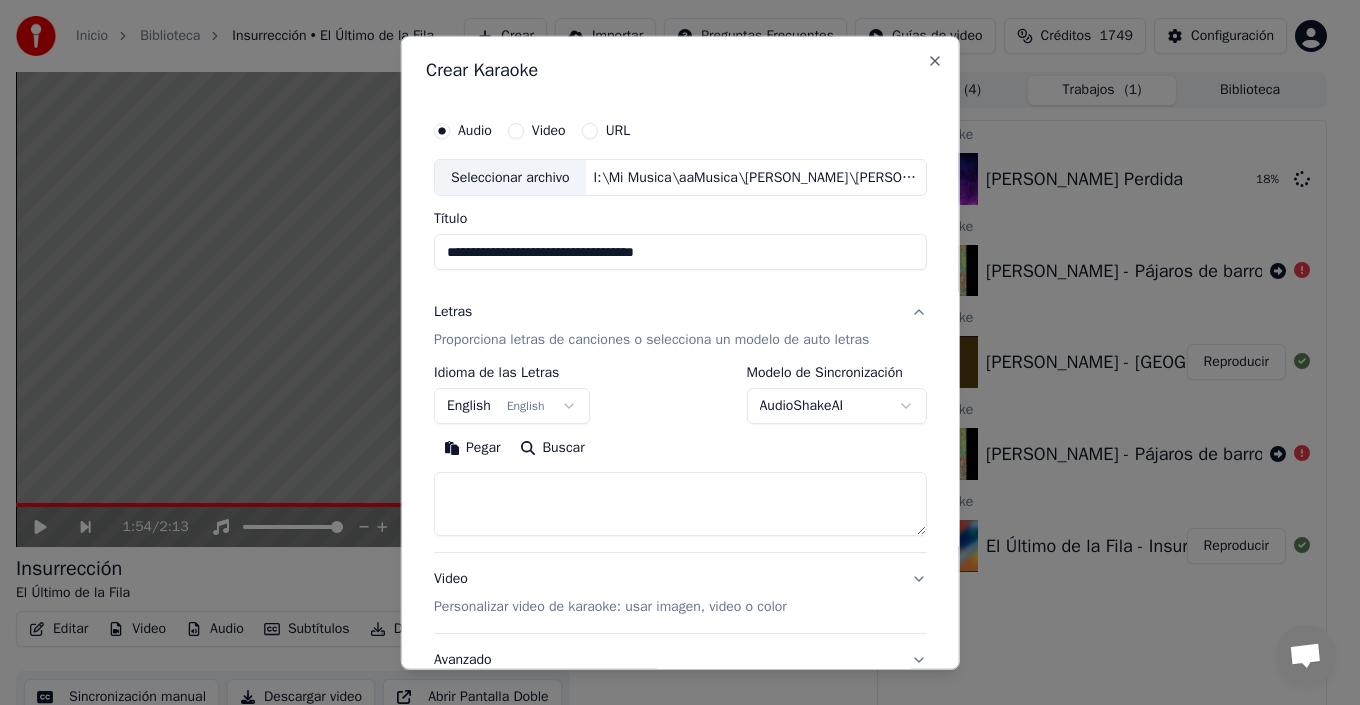 click on "English English" at bounding box center [512, 406] 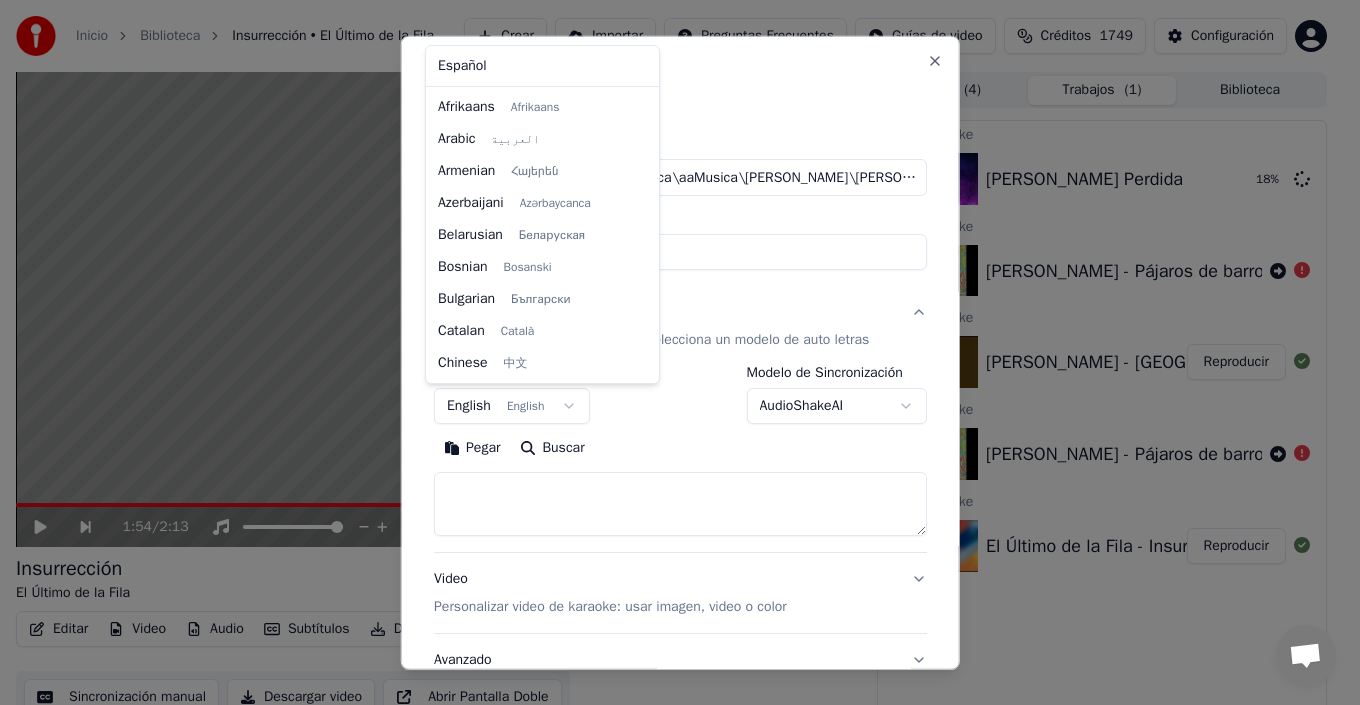 scroll, scrollTop: 160, scrollLeft: 0, axis: vertical 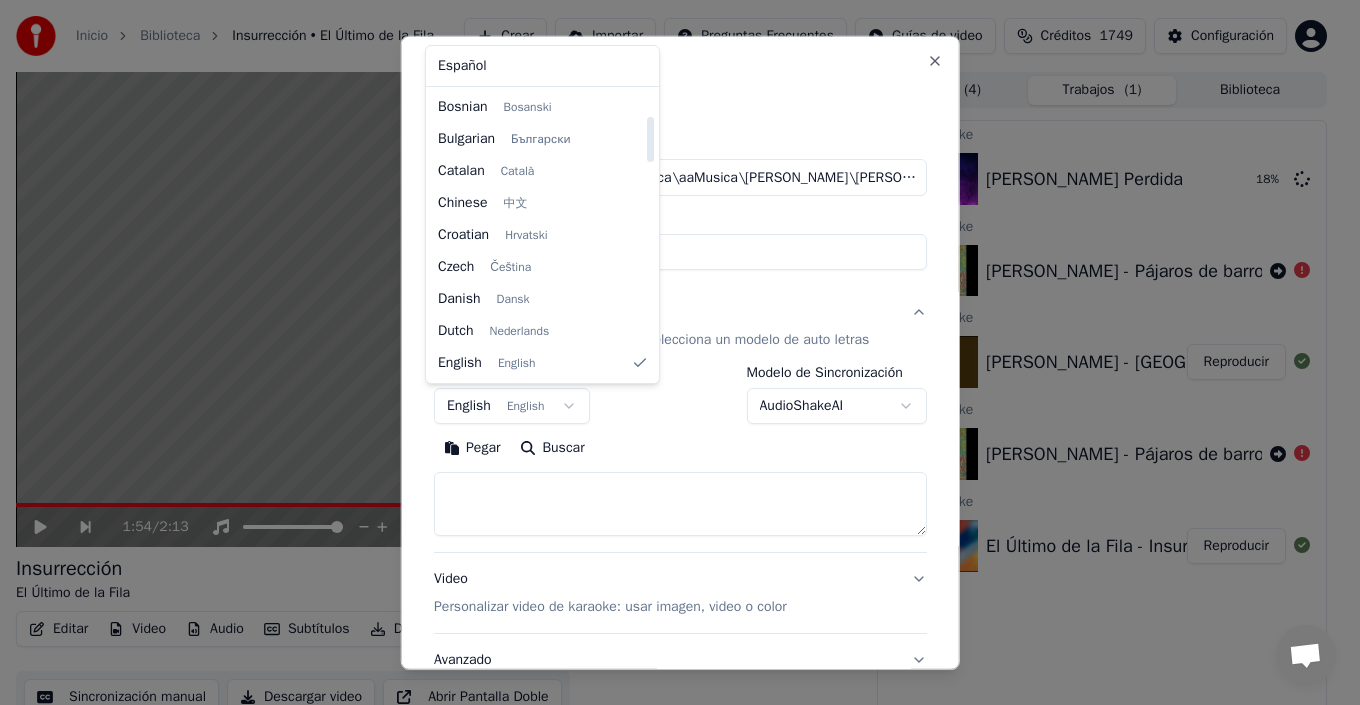 select on "**" 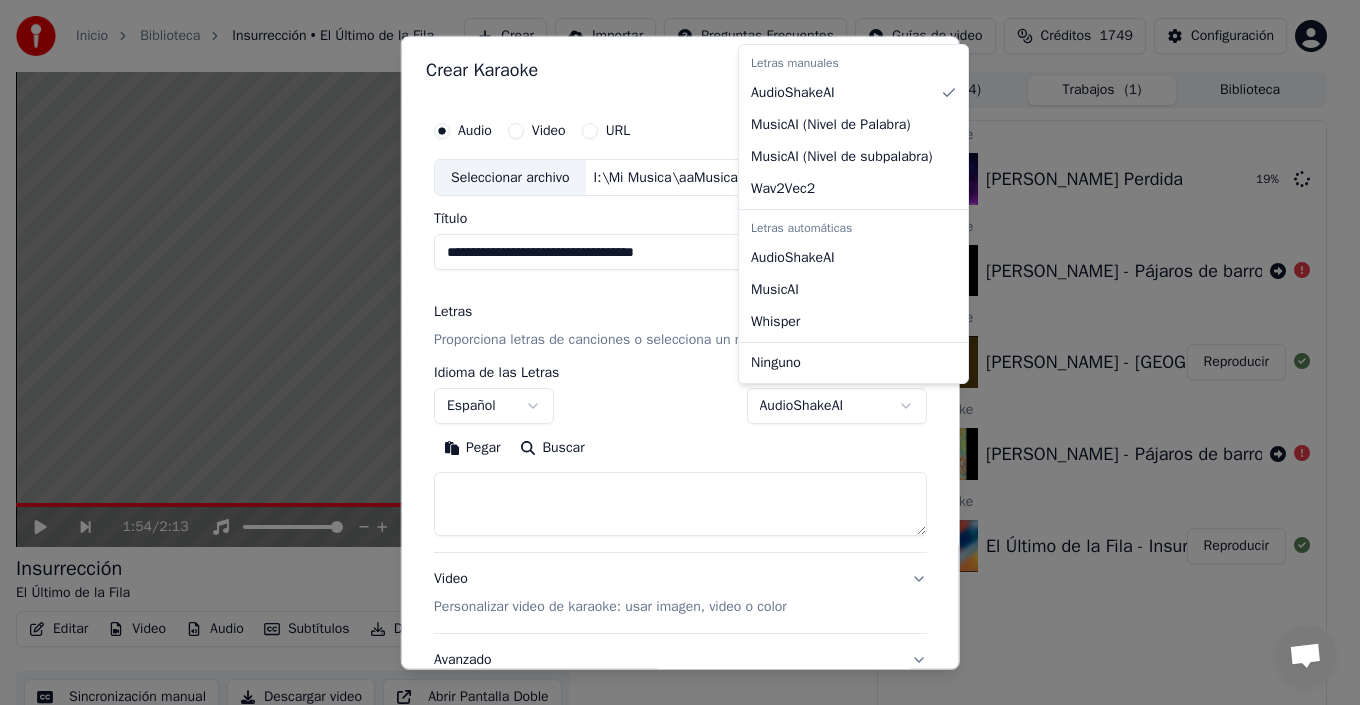 click on "Inicio Biblioteca Insurrección • El Último de la Fila Crear Importar Preguntas Frecuentes Guías de video Créditos 1749 Configuración 1:54  /  2:13 Insurrección El Último de la Fila BPM 140 Tonalidad C Editar Video Audio Subtítulos Descargar Biblioteca en la nube Sincronización manual Descargar video Abrir Pantalla Doble Cola ( 4 ) Trabajos ( 1 ) Biblioteca Crear Karaoke [PERSON_NAME] Perdida 19 % Crear Karaoke [PERSON_NAME] - Pájaros de barro Crear Karaoke [PERSON_NAME] - Santa [DATE] Reproducir Crear Karaoke [PERSON_NAME] - Pájaros de barro Crear Karaoke El Último de la Fila - Insurrección - Remaster 2008 Reproducir Conversación [PERSON_NAME] ¿Tienes alguna pregunta? ¡Hablemos! No estamos disponibles en estos momentos Red fuera de línea. Reconectando... Por ahora no se pueden recibir ni enviar mensajes. Youka Desktop ¡Hola! ¿En qué te puedo ayudar?  [DATE] porque notengo creditos [DATE] Enviar un archivo Insertar un emoji Enviar un archivo We run on Crisp Crear Karaoke Audio URL" at bounding box center (671, 352) 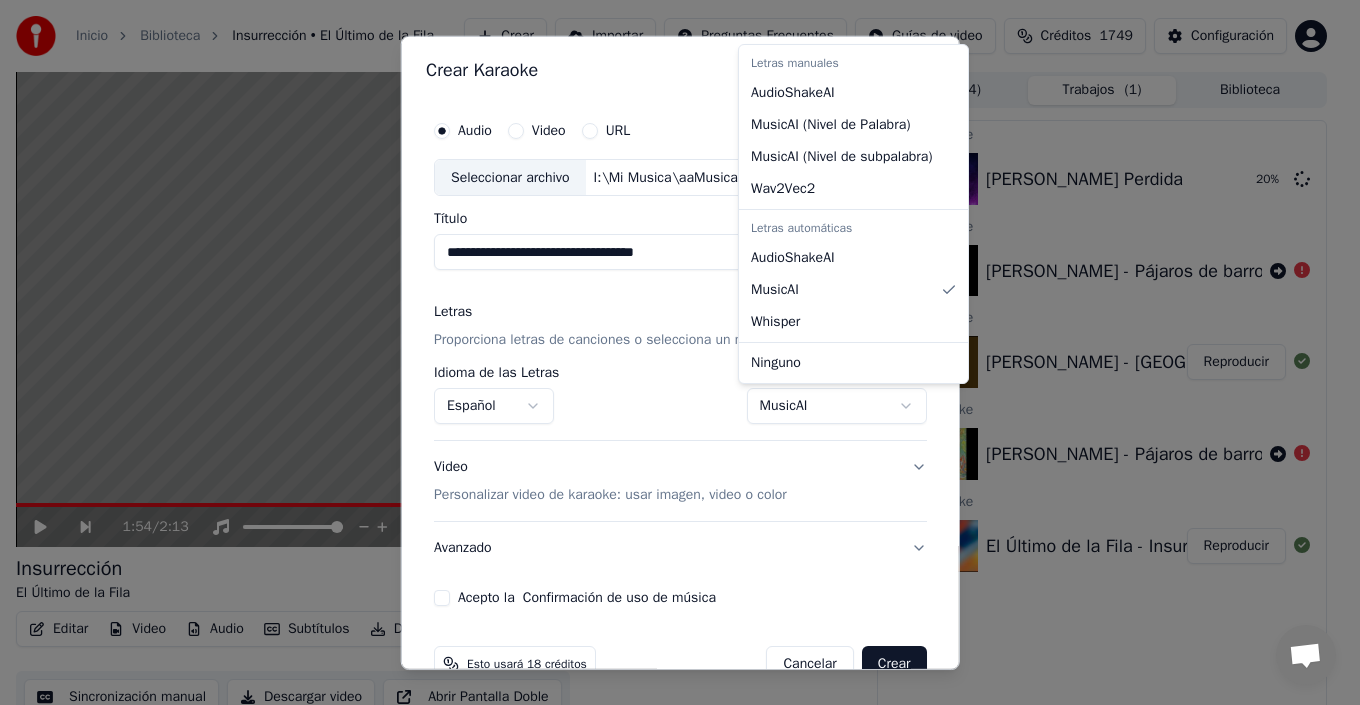 click on "Inicio Biblioteca Insurrección • El Último de la Fila Crear Importar Preguntas Frecuentes Guías de video Créditos 1749 Configuración 1:54  /  2:13 Insurrección El Último de la Fila BPM 140 Tonalidad C Editar Video Audio Subtítulos Descargar Biblioteca en la nube Sincronización manual Descargar video Abrir Pantalla Doble Cola ( 4 ) Trabajos ( 1 ) Biblioteca Crear Karaoke [PERSON_NAME] Perdida 20 % Crear Karaoke [PERSON_NAME] - Pájaros de barro Crear Karaoke [PERSON_NAME] - Santa [DATE] Reproducir Crear Karaoke [PERSON_NAME] - Pájaros de barro Crear Karaoke El Último de la Fila - Insurrección - Remaster 2008 Reproducir Conversación [PERSON_NAME] ¿Tienes alguna pregunta? ¡Hablemos! No estamos disponibles en estos momentos Red fuera de línea. Reconectando... Por ahora no se pueden recibir ni enviar mensajes. Youka Desktop ¡Hola! ¿En qué te puedo ayudar?  [DATE] porque notengo creditos [DATE] Enviar un archivo Insertar un emoji Enviar un archivo We run on Crisp Crear Karaoke Audio URL" at bounding box center [671, 352] 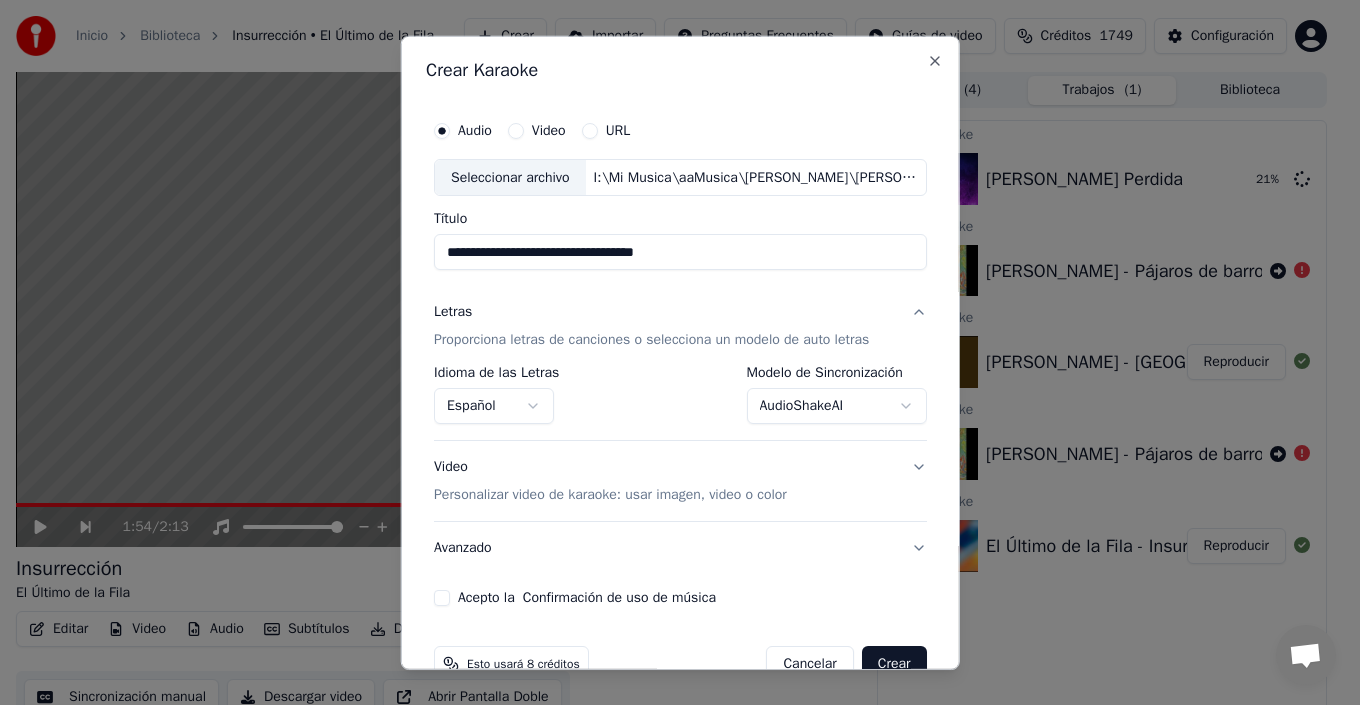 scroll, scrollTop: 45, scrollLeft: 0, axis: vertical 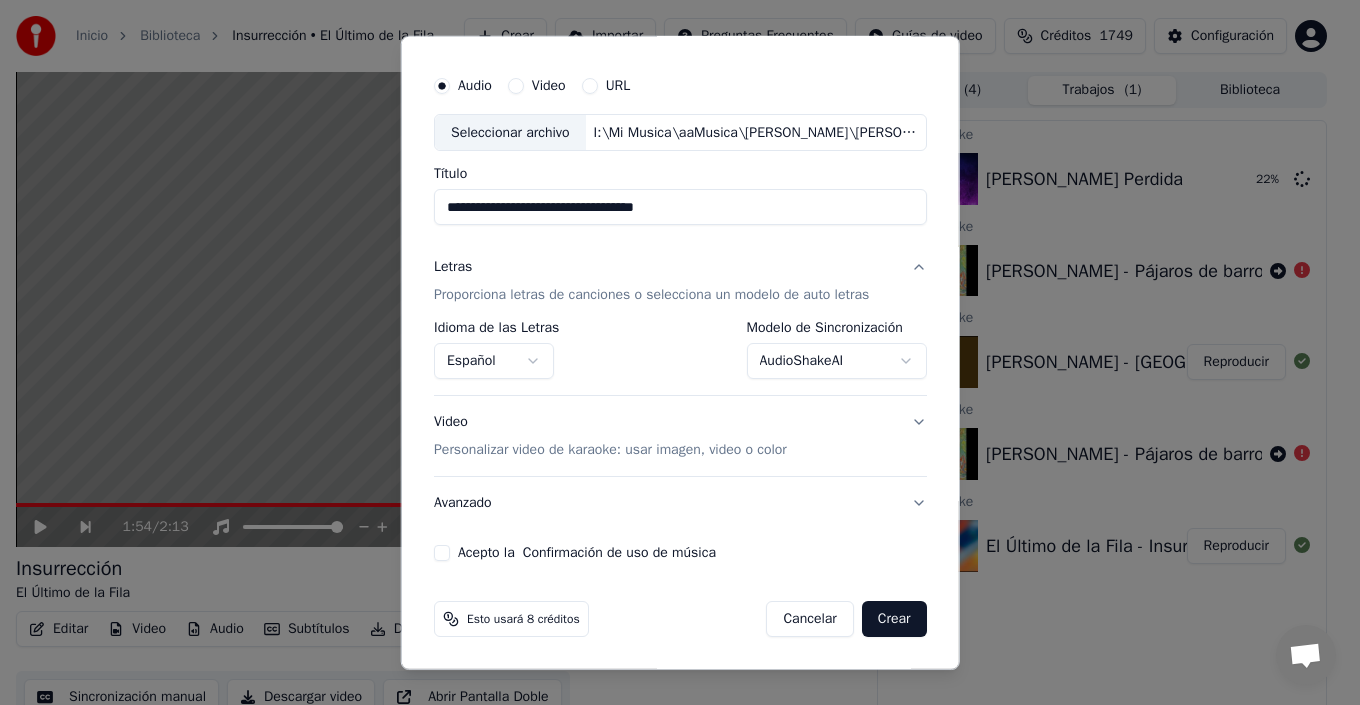 click on "Acepto la   Confirmación de uso de música" at bounding box center (442, 553) 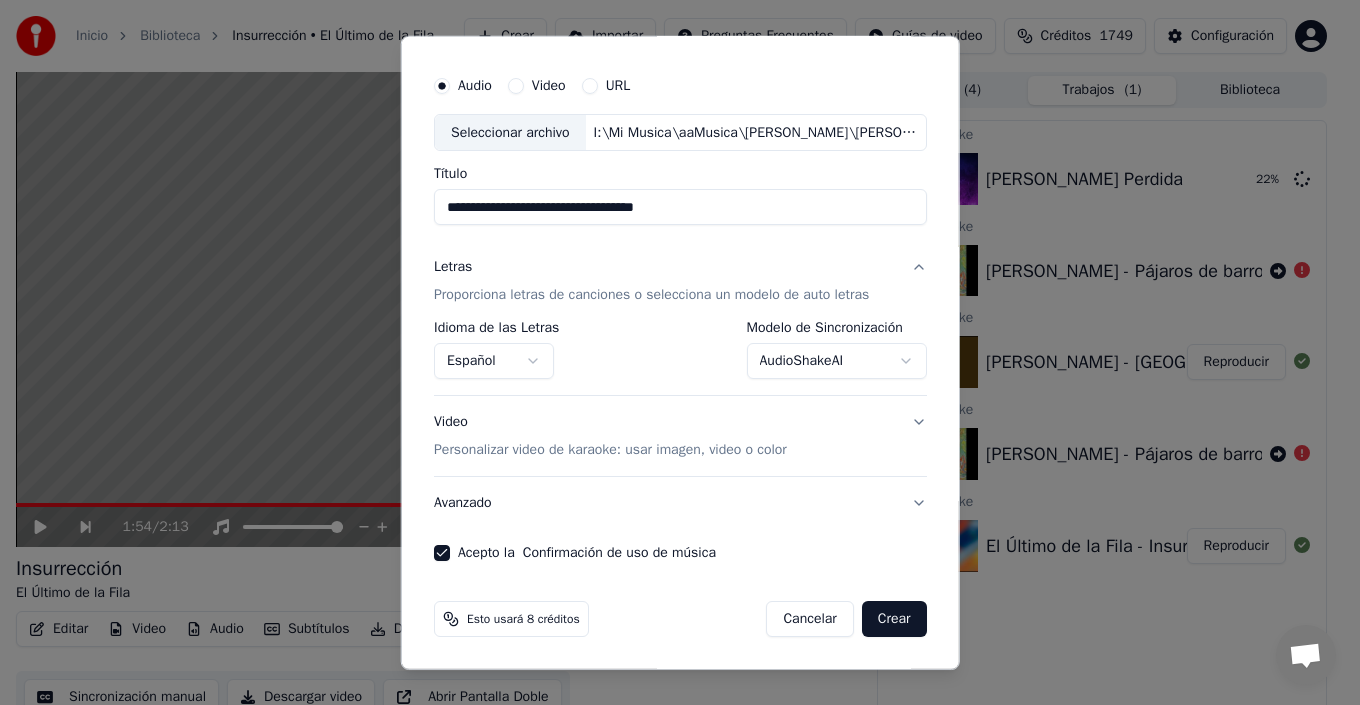 click on "Crear" at bounding box center [894, 619] 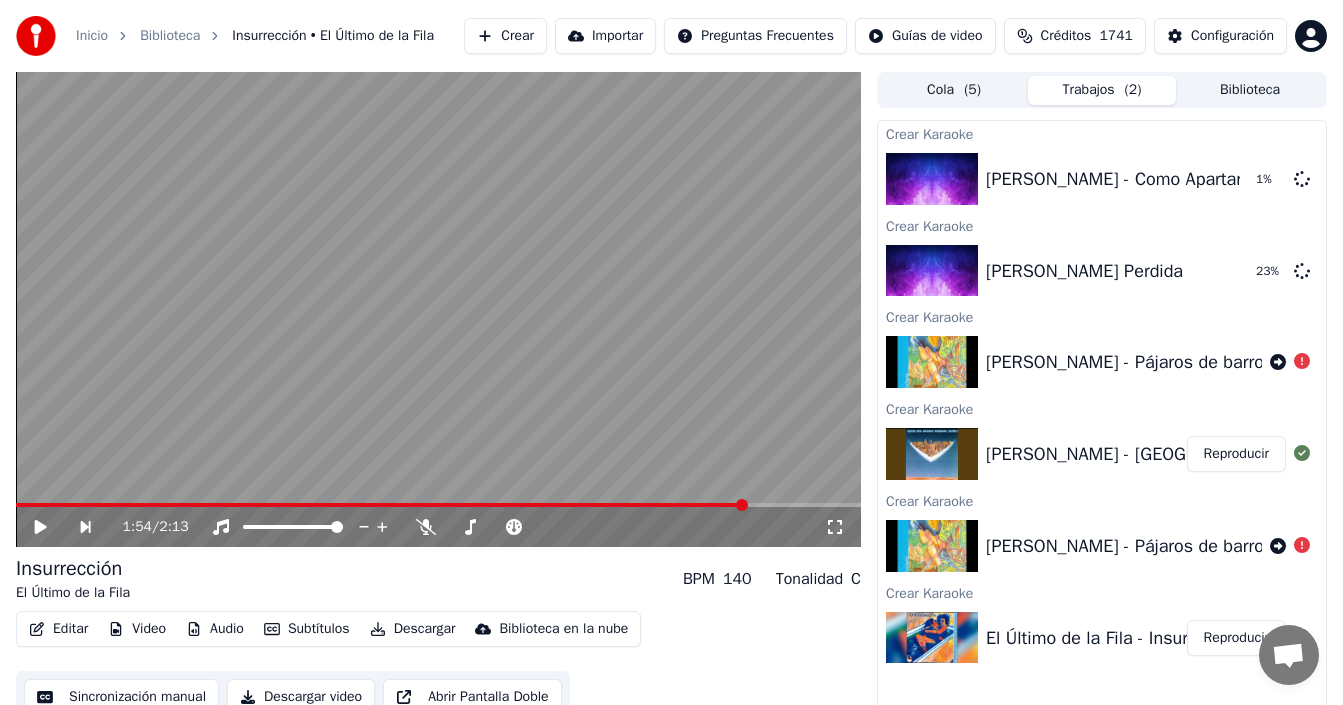 click on "Crear" at bounding box center (505, 36) 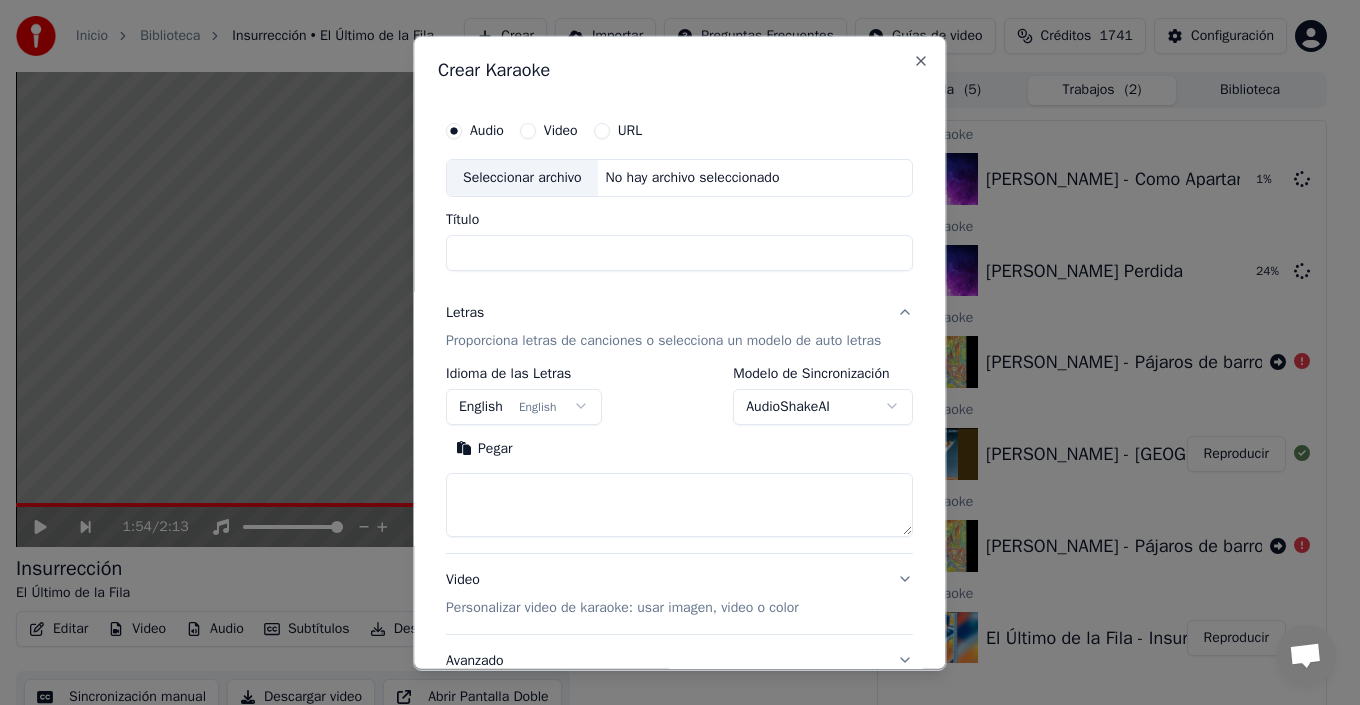 click on "Seleccionar archivo" at bounding box center (522, 177) 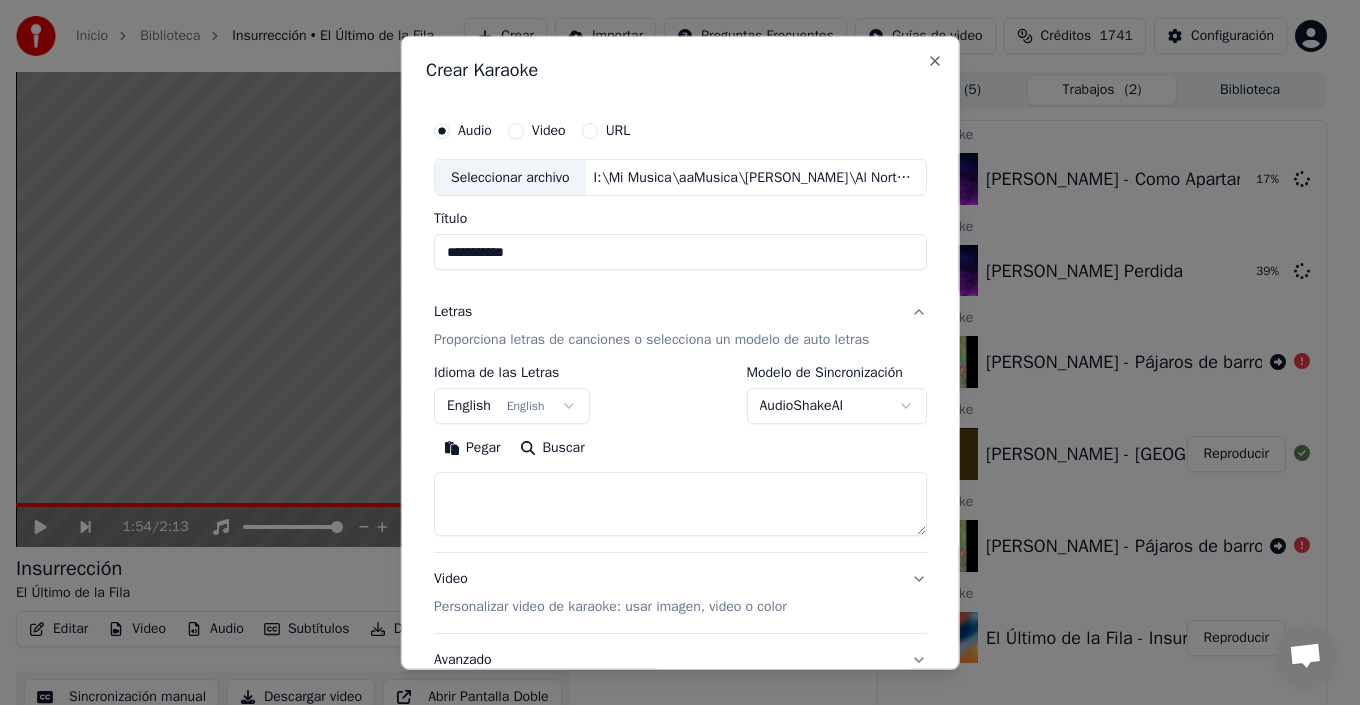 drag, startPoint x: 456, startPoint y: 250, endPoint x: 388, endPoint y: 241, distance: 68.593 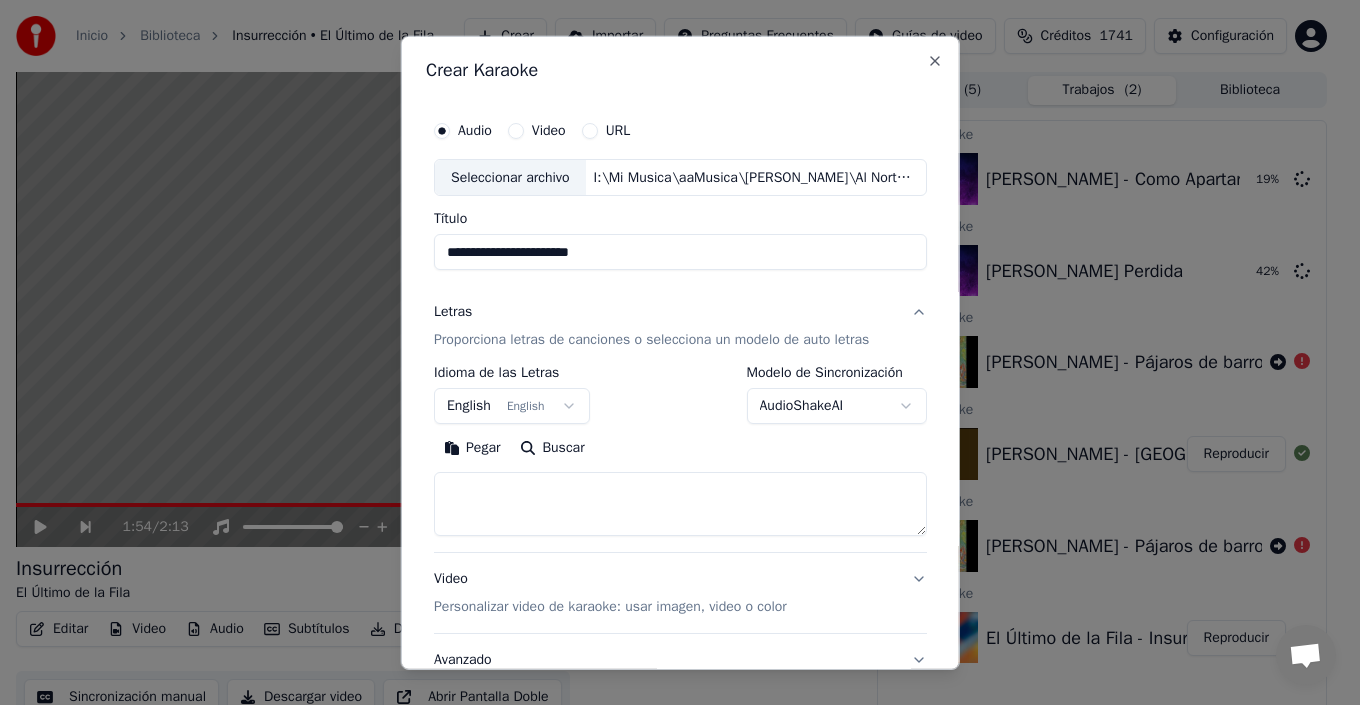 type on "**********" 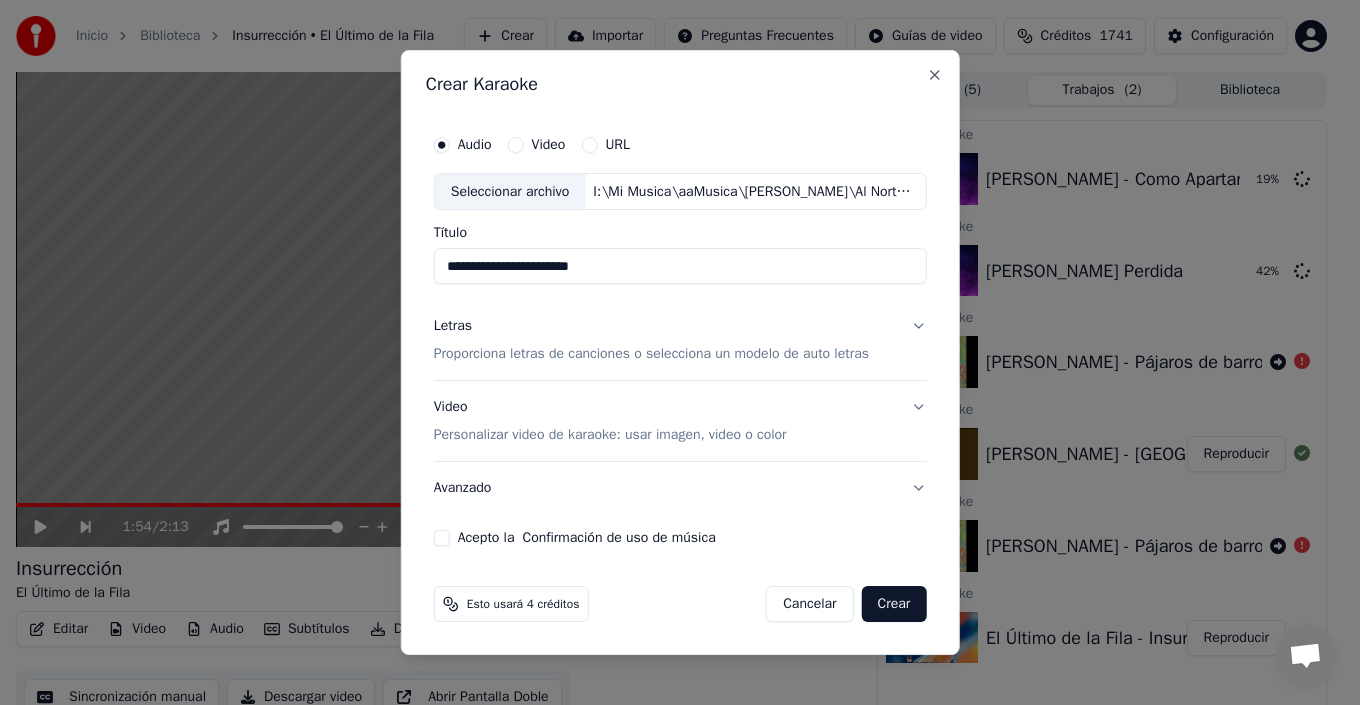 click on "Proporciona letras de canciones o selecciona un modelo de auto letras" at bounding box center [651, 355] 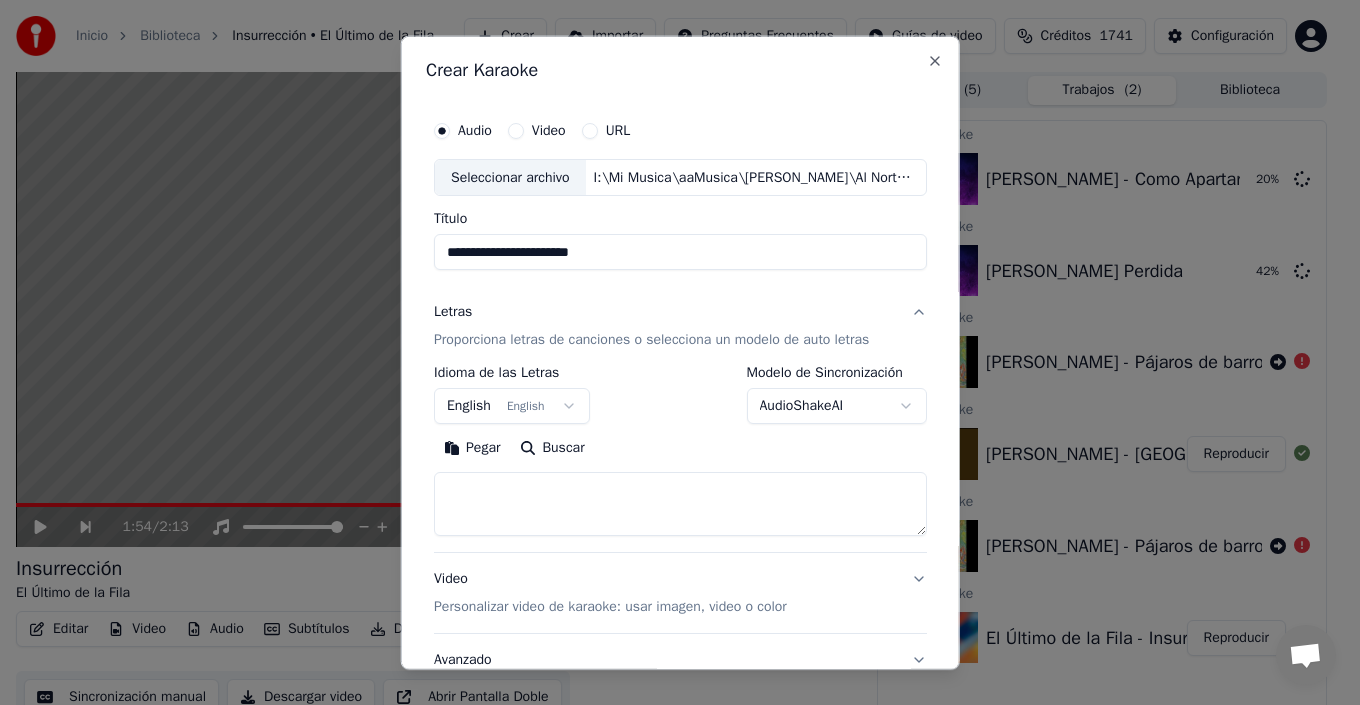 click on "English English" at bounding box center [512, 406] 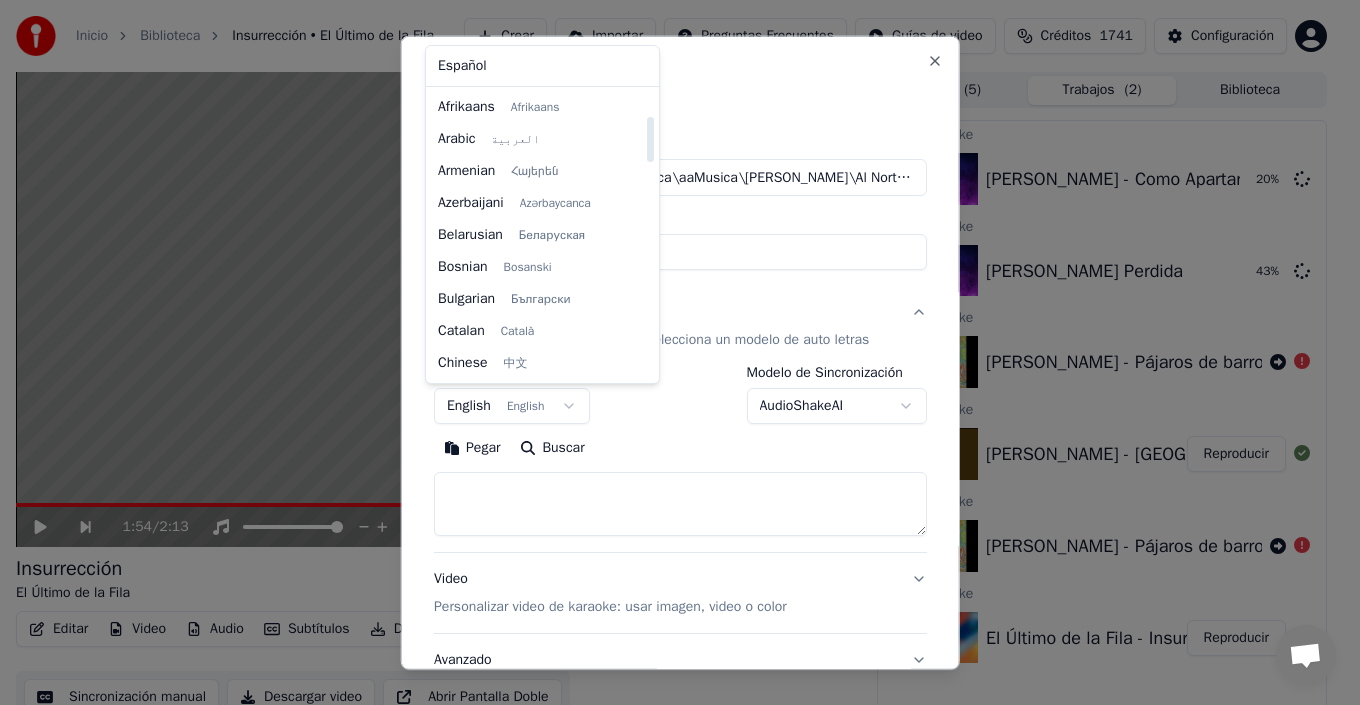 scroll, scrollTop: 160, scrollLeft: 0, axis: vertical 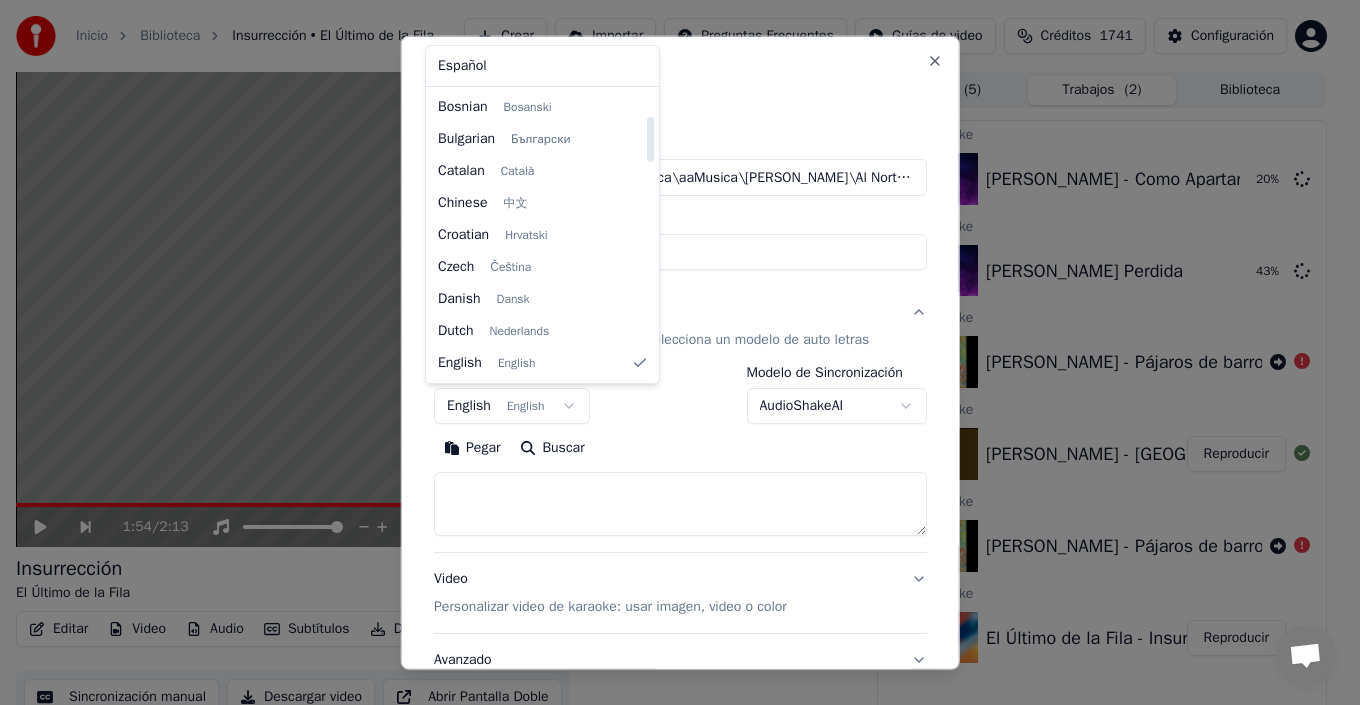 select on "**" 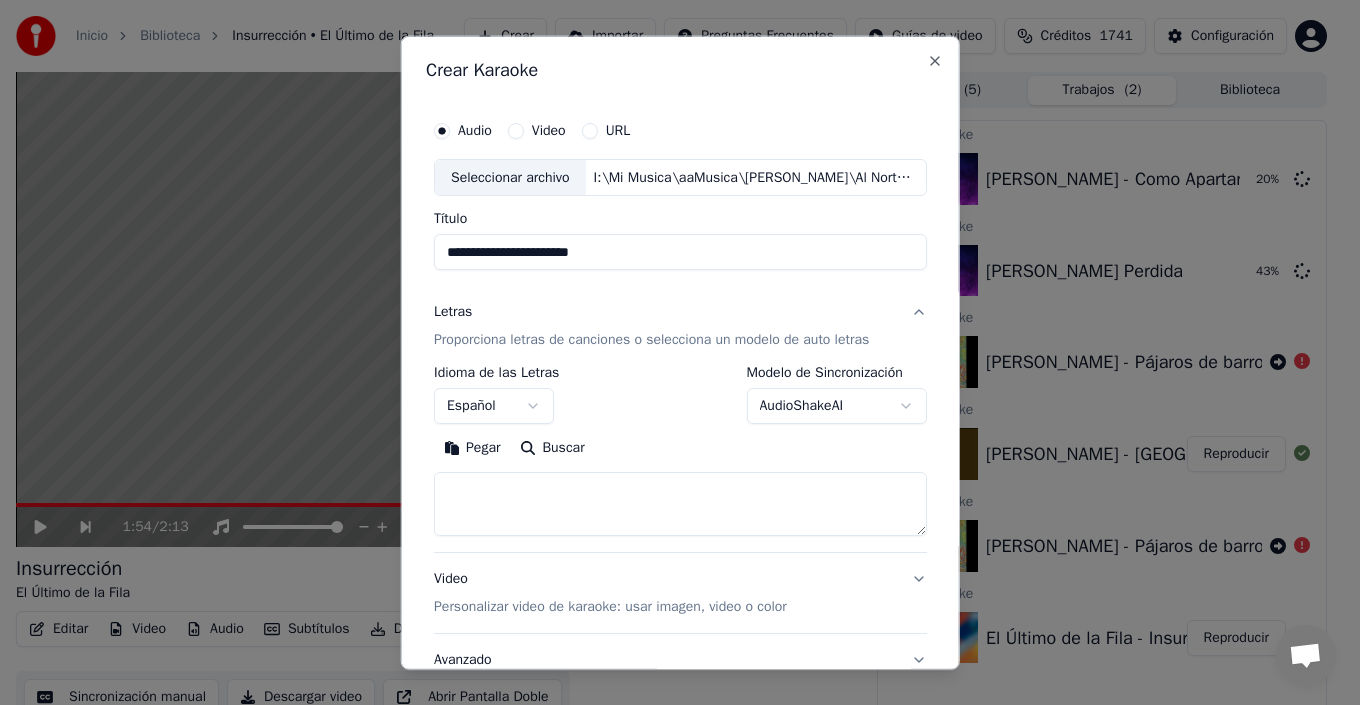 click on "AudioShakeAI" at bounding box center (836, 406) 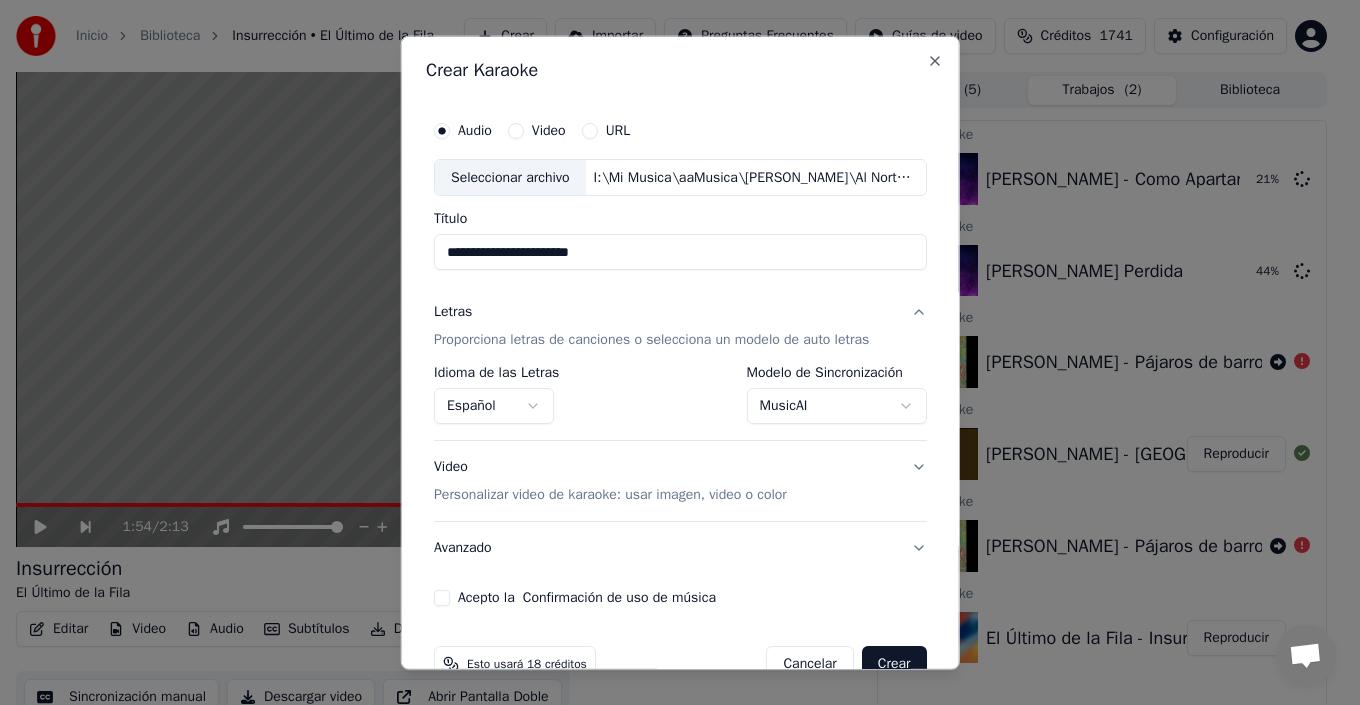 click on "MusicAI" at bounding box center (836, 406) 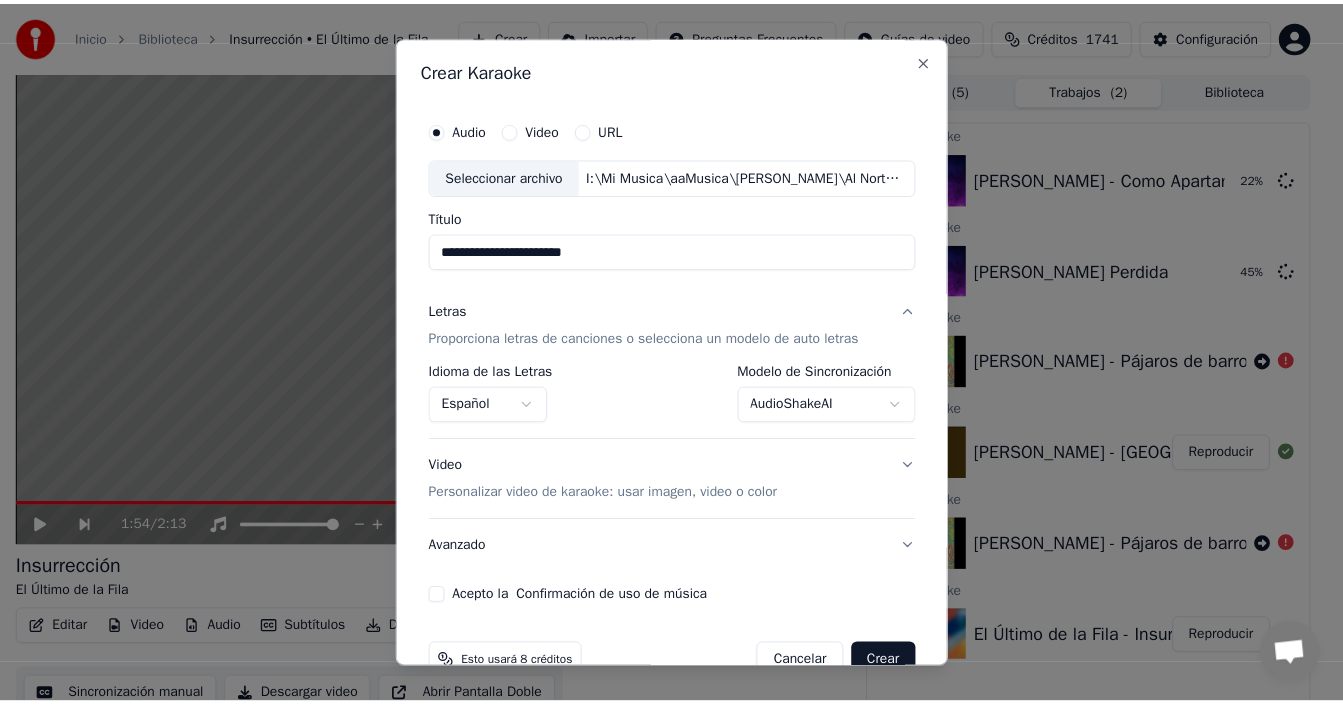 scroll, scrollTop: 45, scrollLeft: 0, axis: vertical 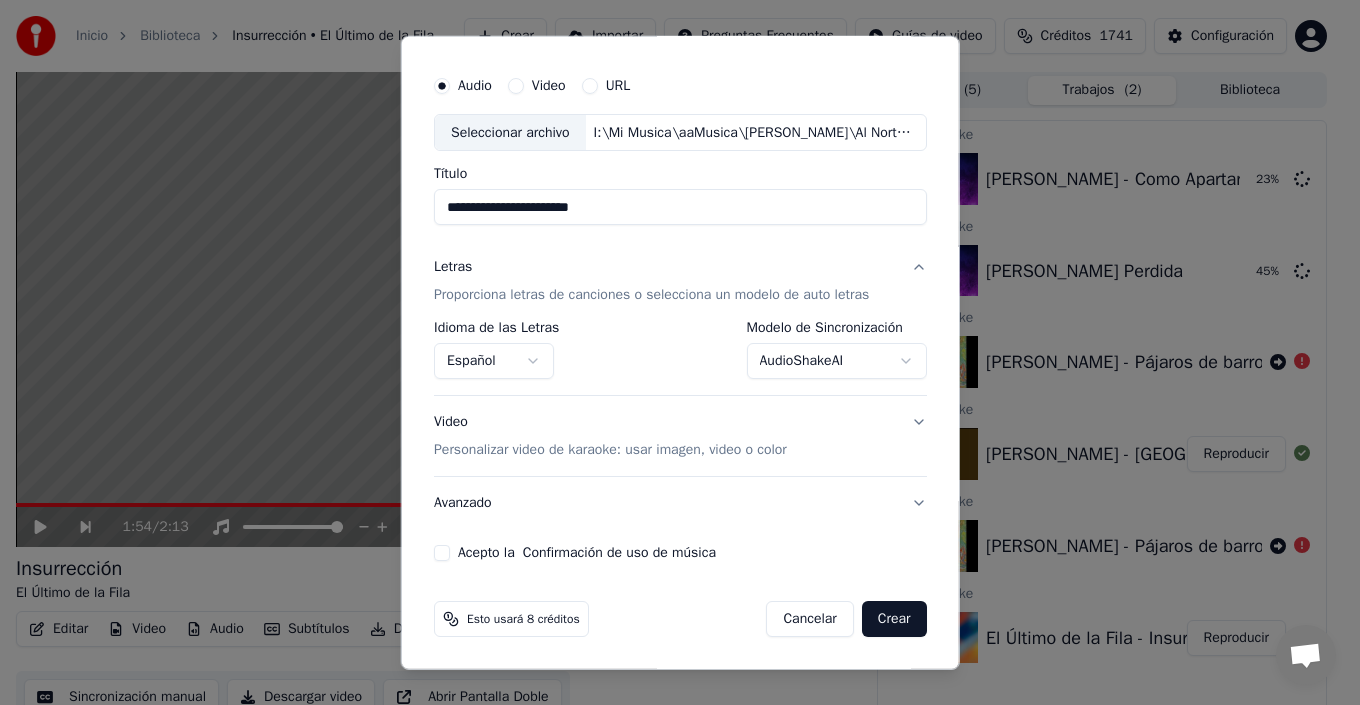 click on "Acepto la   Confirmación de uso de música" at bounding box center [442, 553] 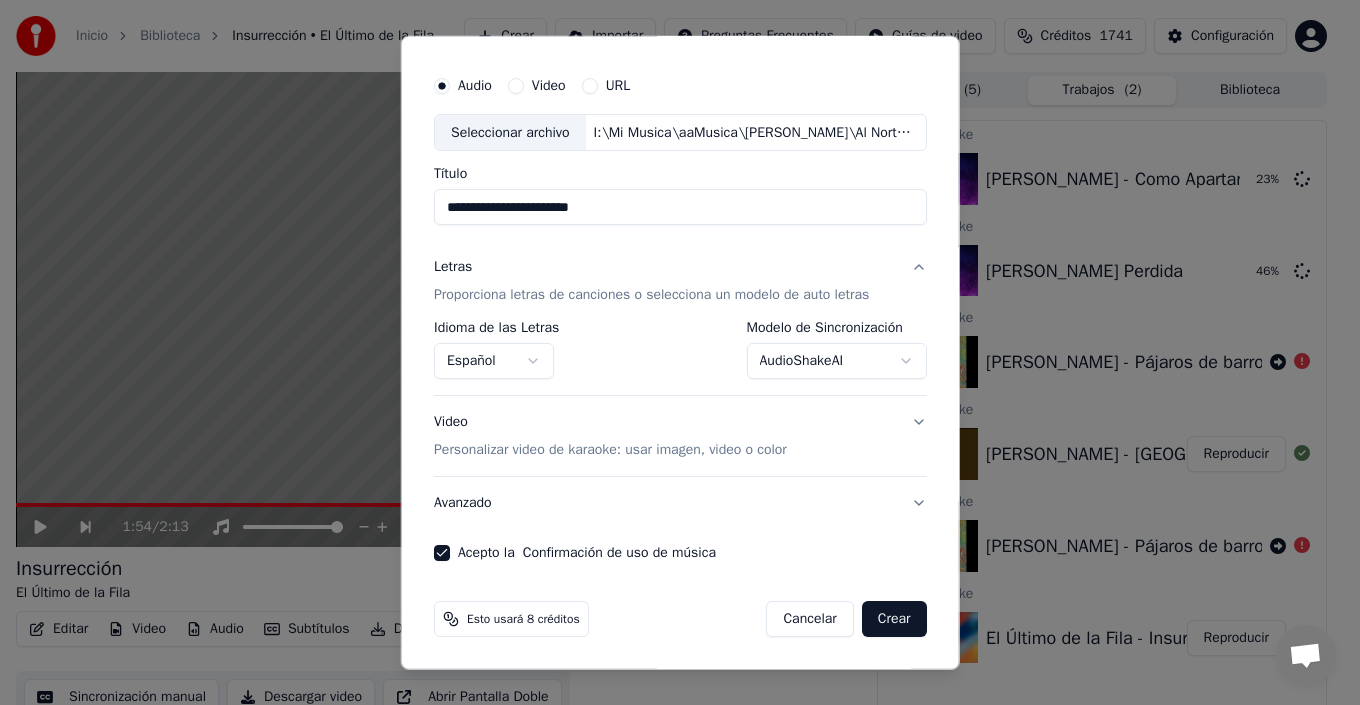 click on "AudioShakeAI" at bounding box center [836, 361] 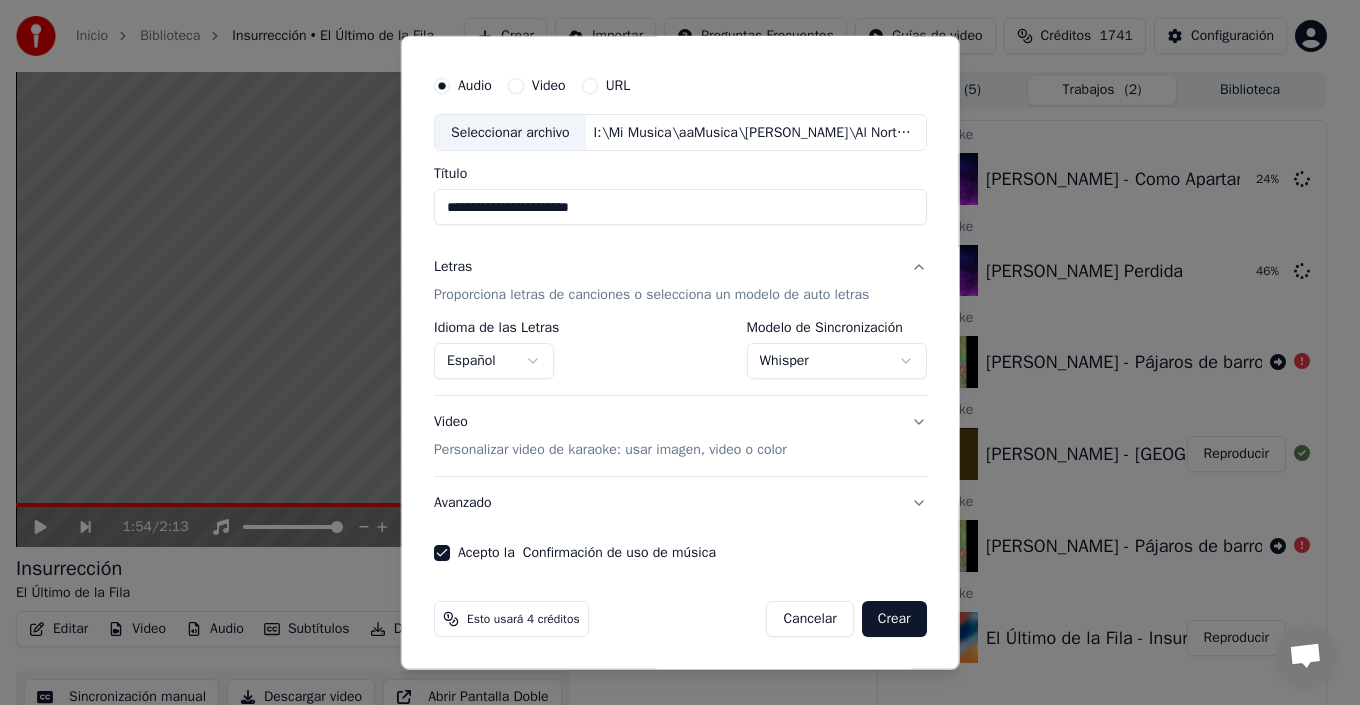 click on "Whisper" at bounding box center [836, 361] 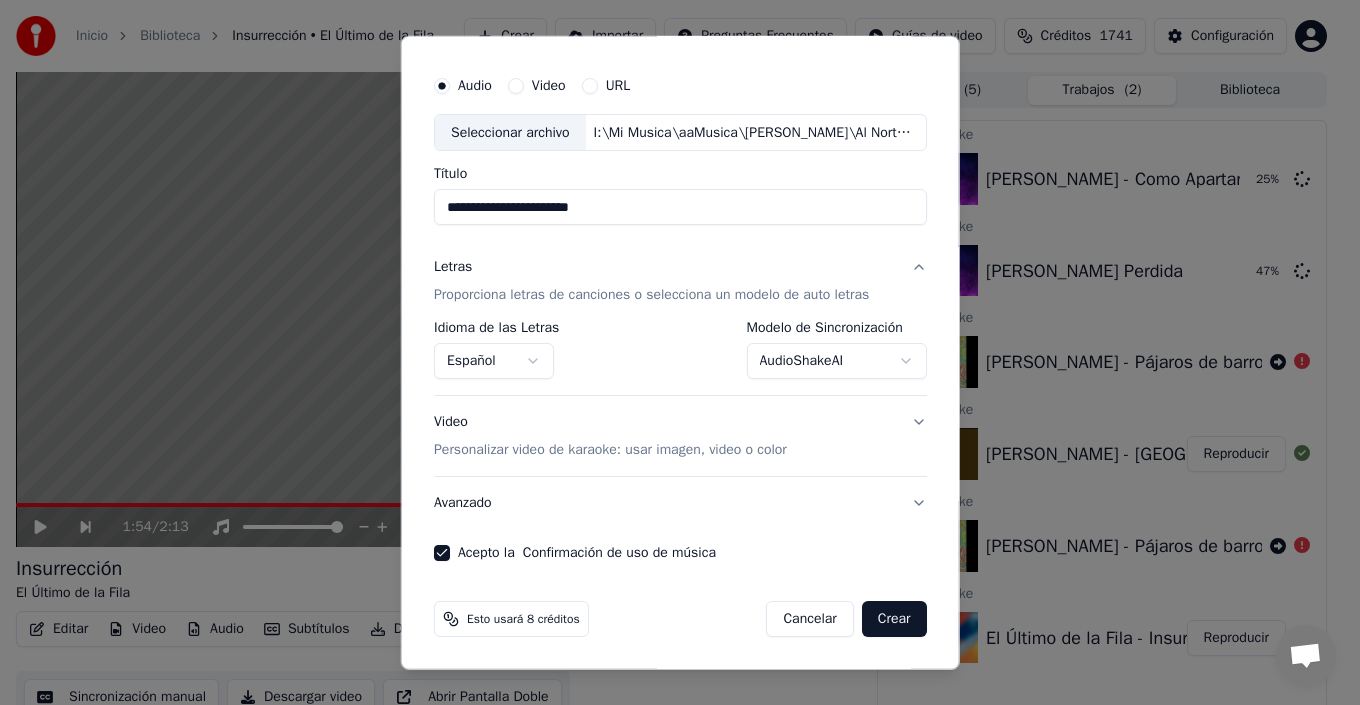 click on "Crear" at bounding box center (894, 619) 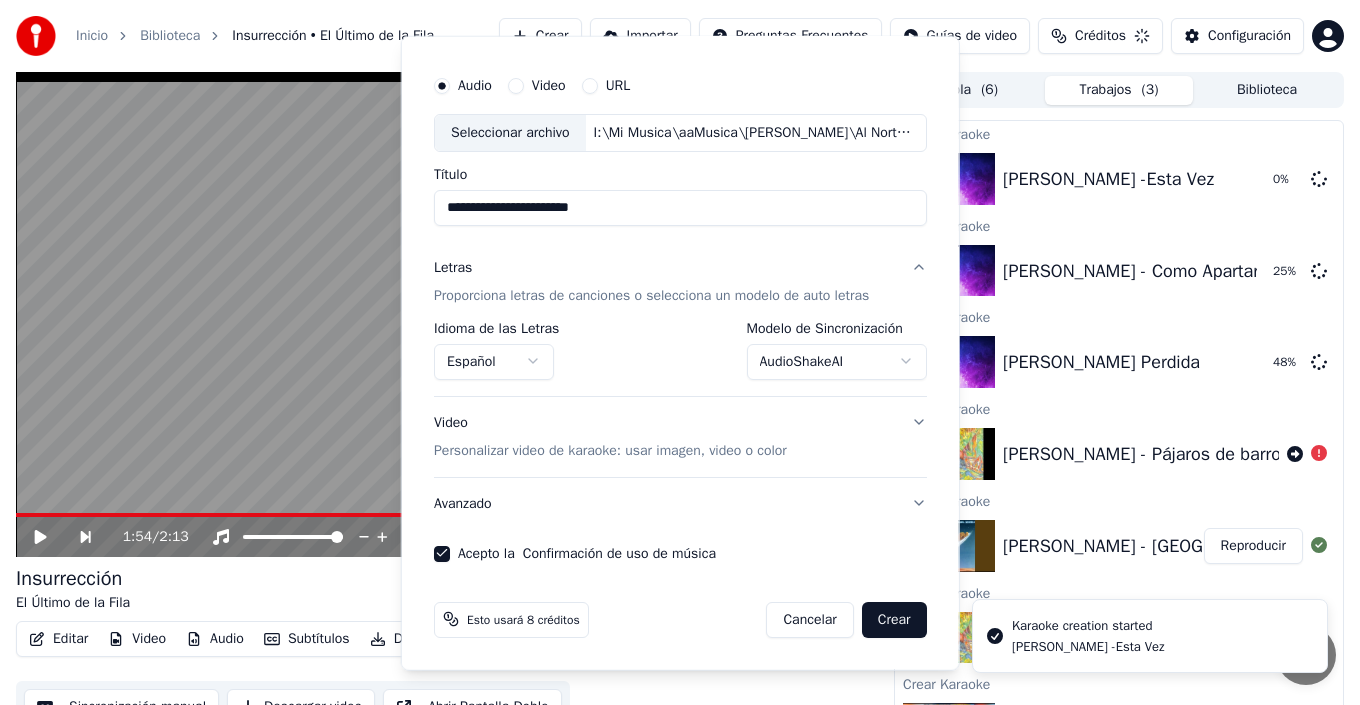 select on "**********" 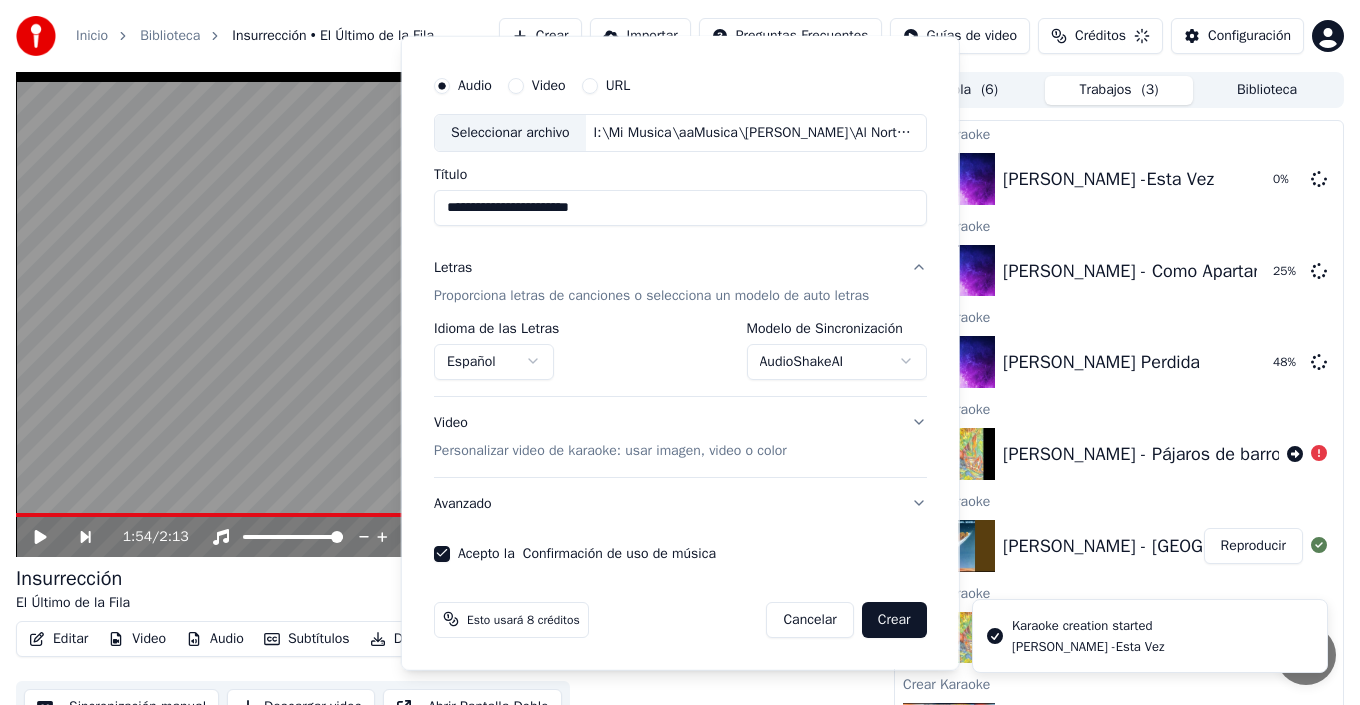 type 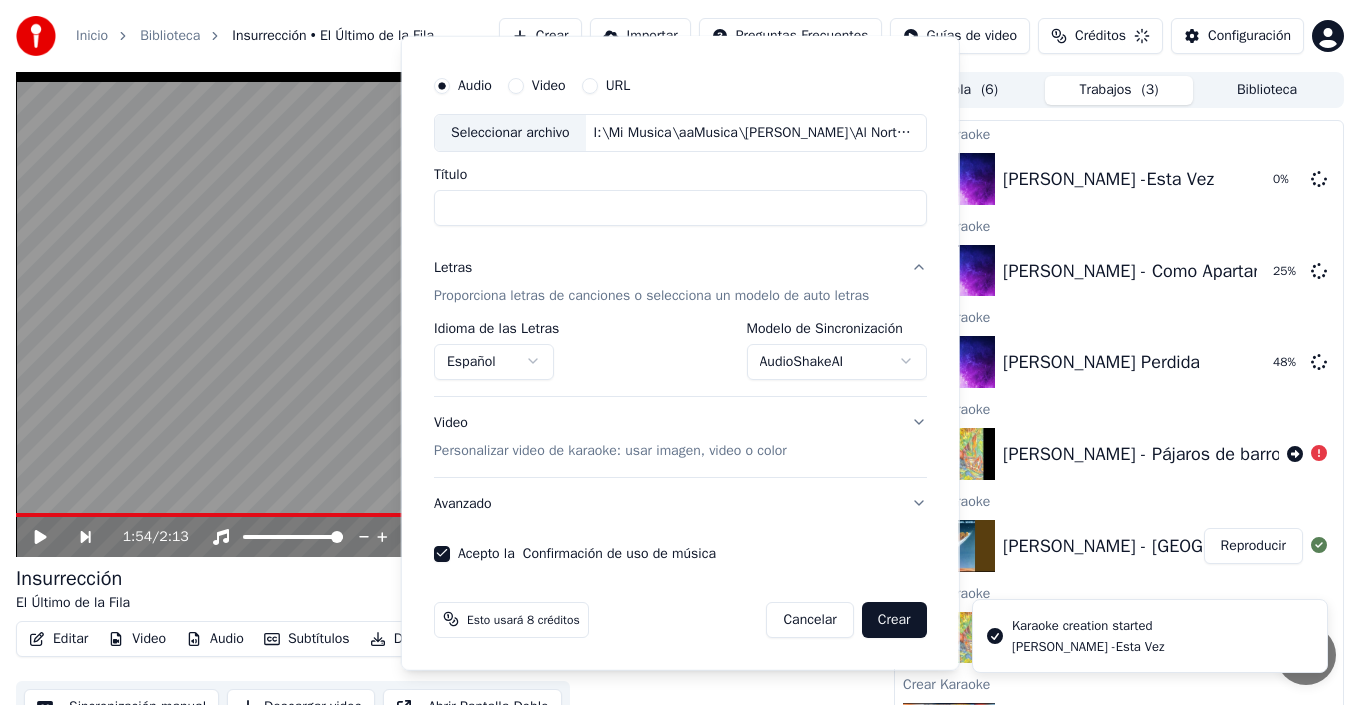 select 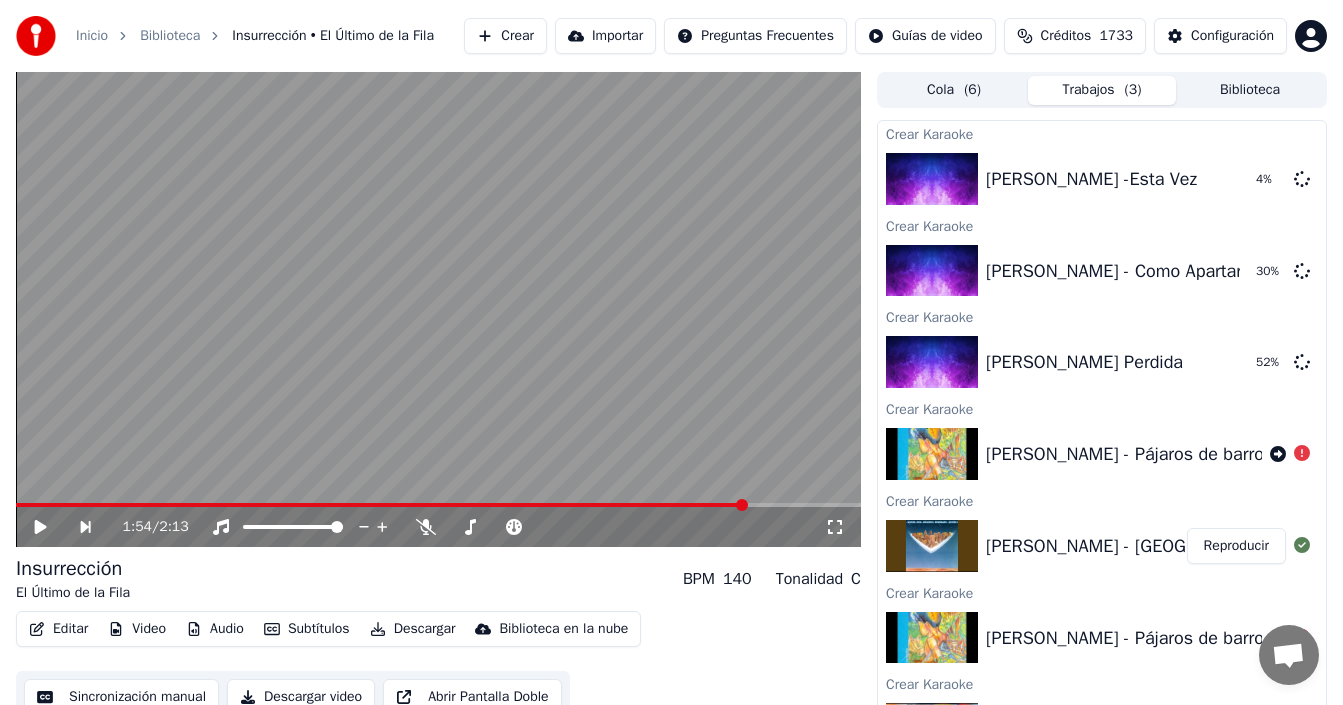 scroll, scrollTop: 28, scrollLeft: 0, axis: vertical 